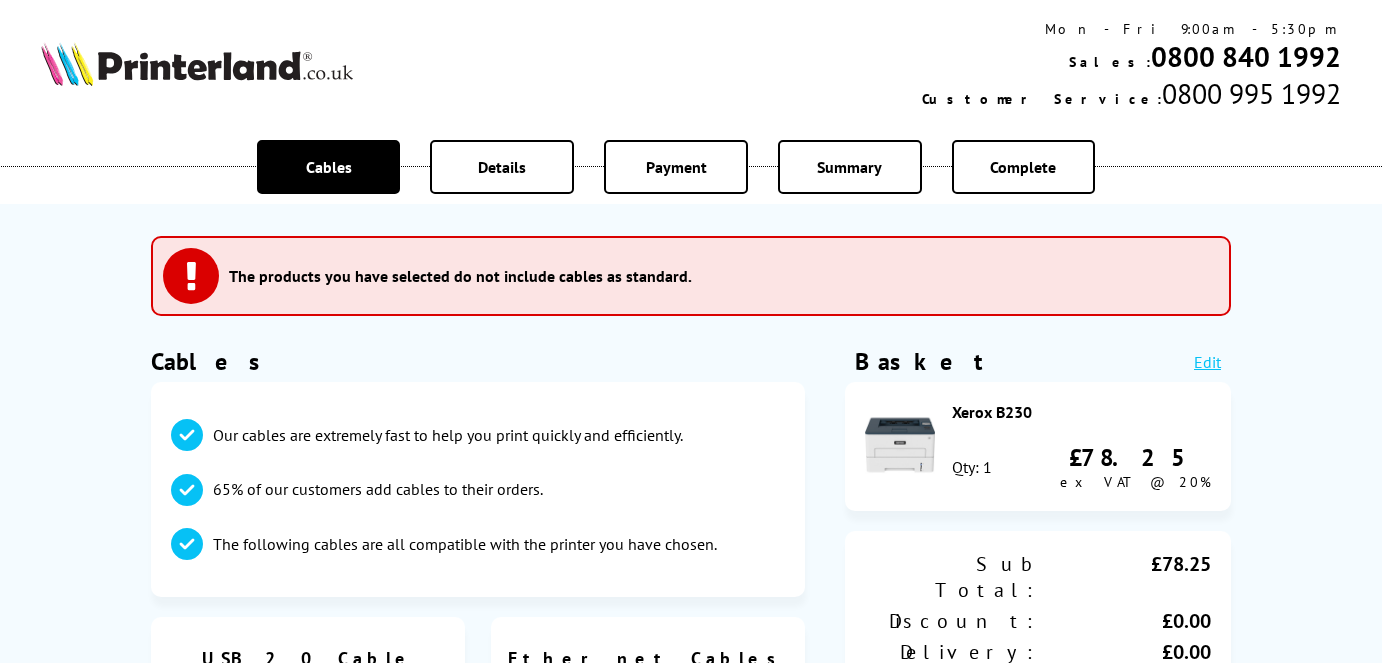 scroll, scrollTop: 0, scrollLeft: 0, axis: both 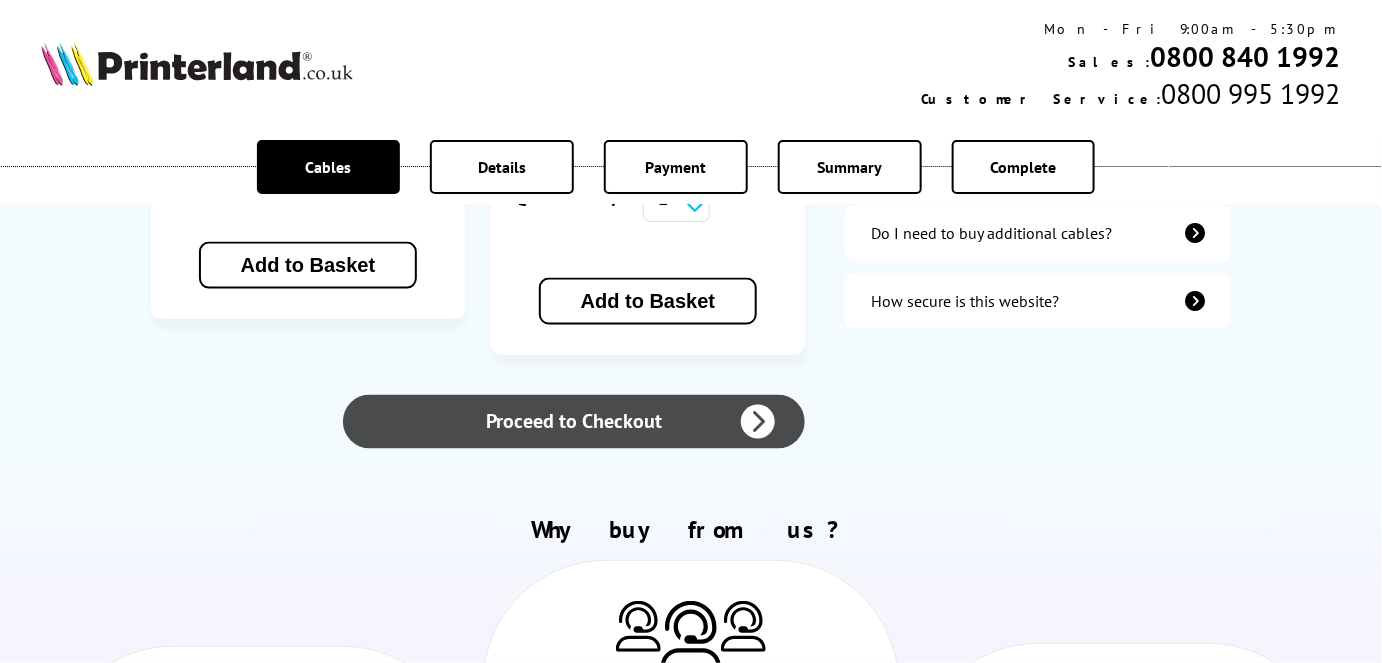 click on "Proceed to Checkout" at bounding box center [574, 422] 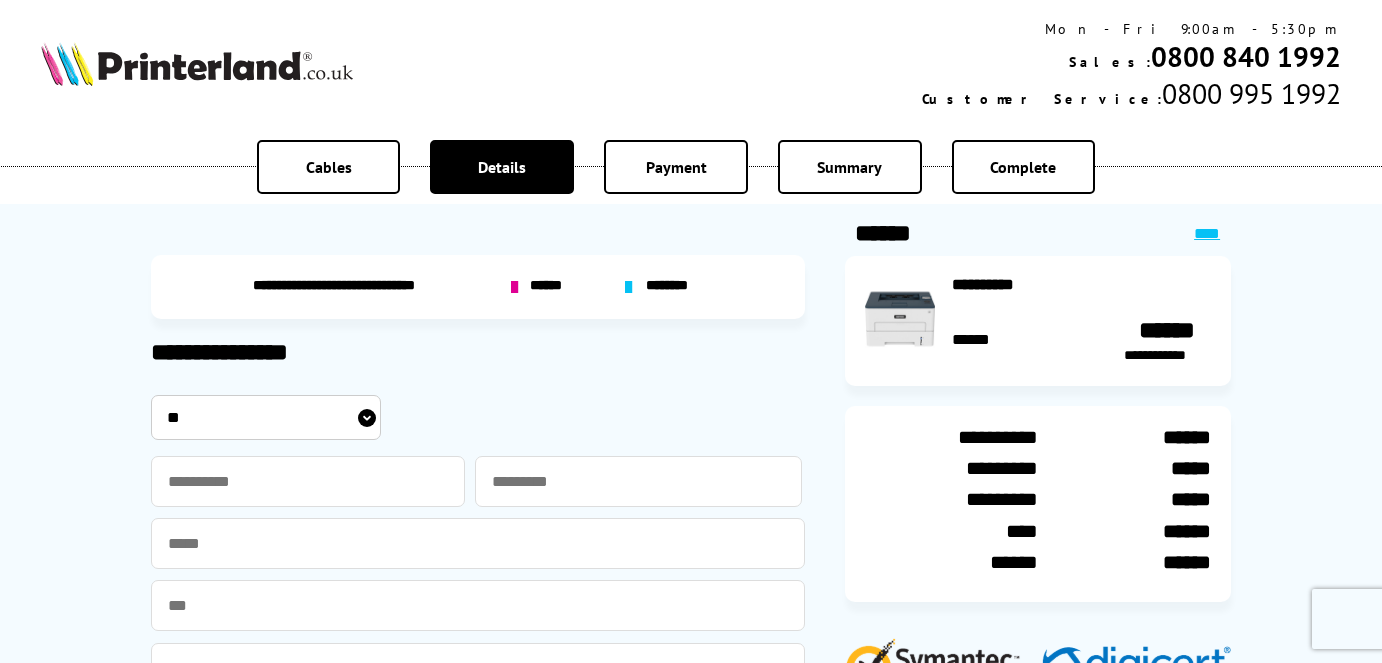 scroll, scrollTop: 0, scrollLeft: 0, axis: both 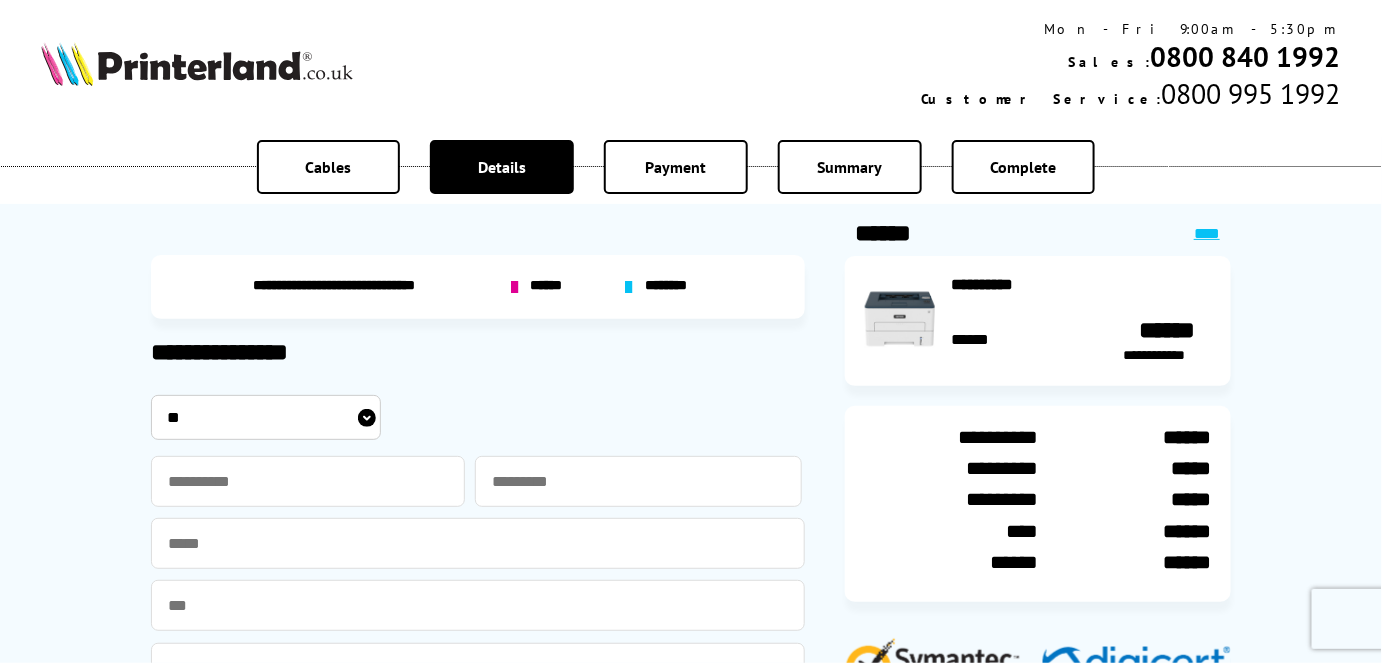 click on "******" at bounding box center (549, 287) 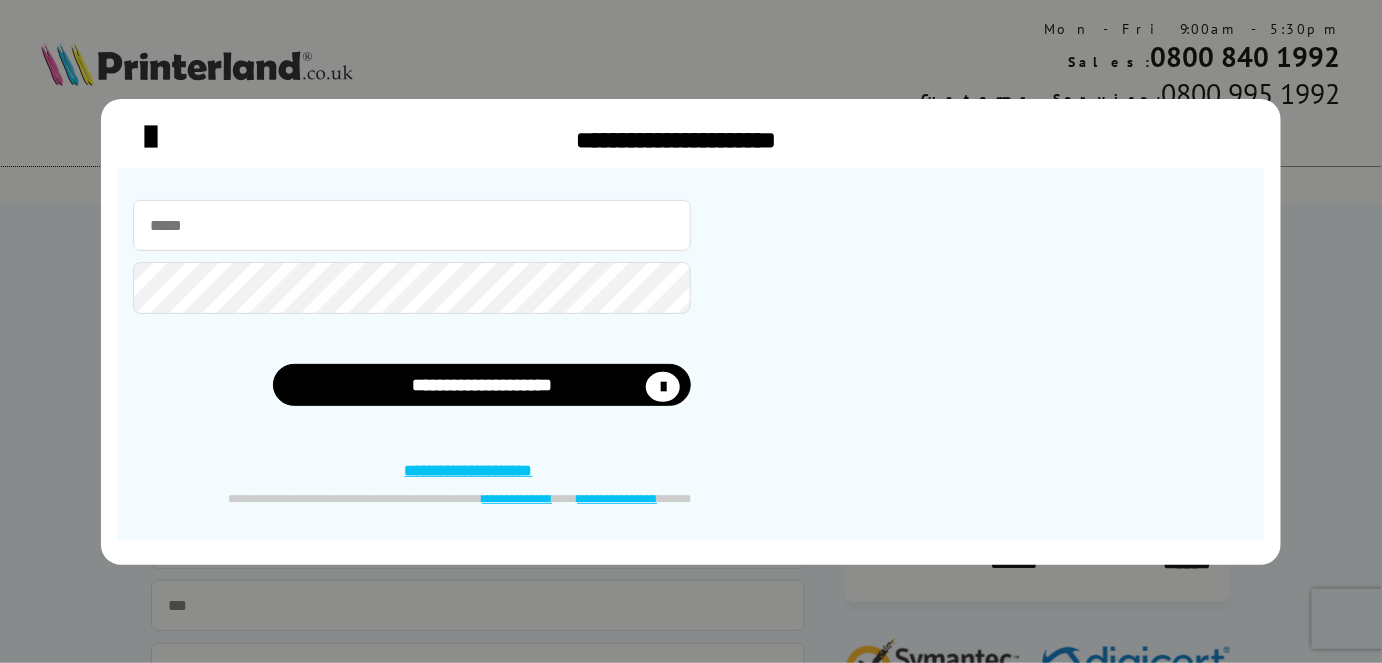 click at bounding box center [412, 225] 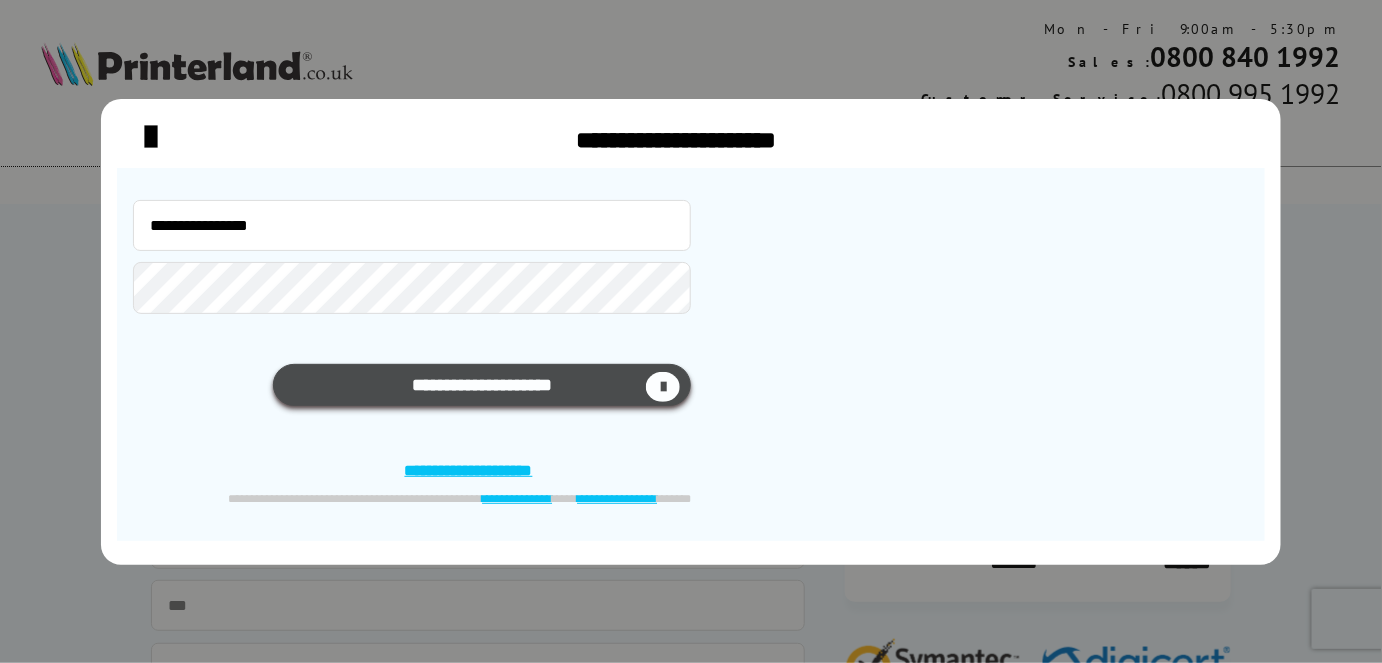 click on "**********" at bounding box center (482, 385) 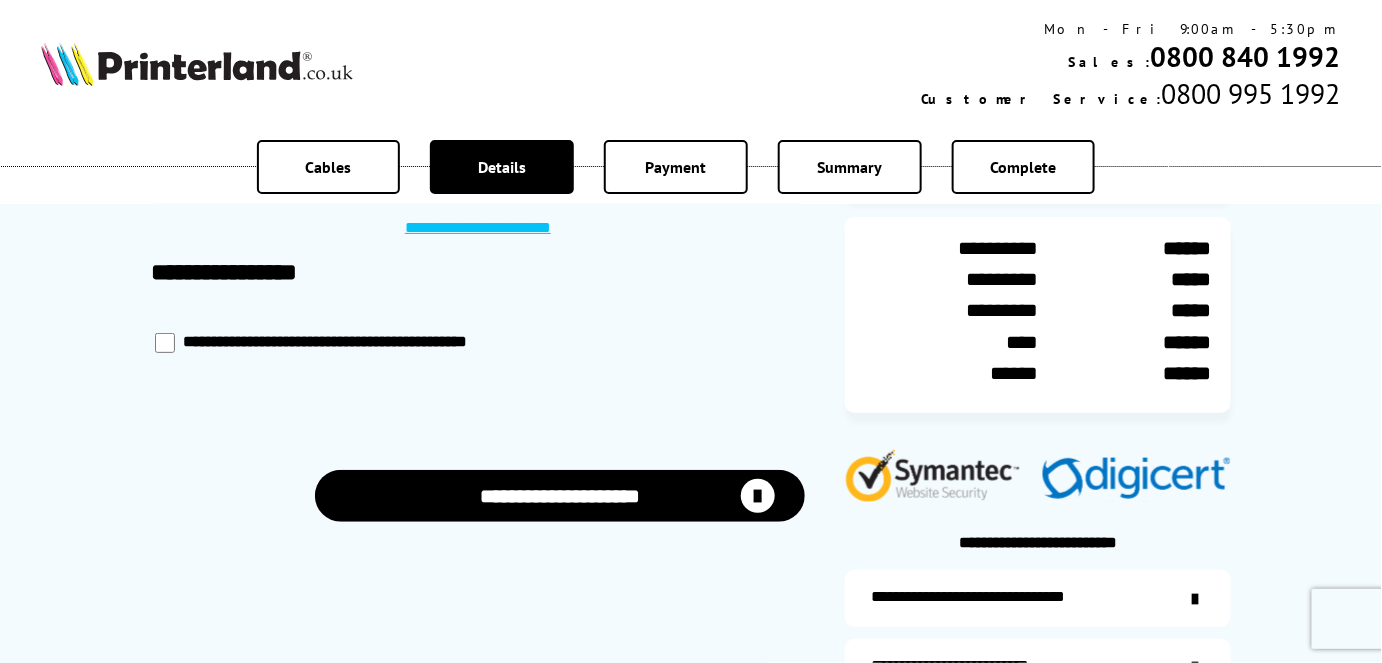scroll, scrollTop: 189, scrollLeft: 0, axis: vertical 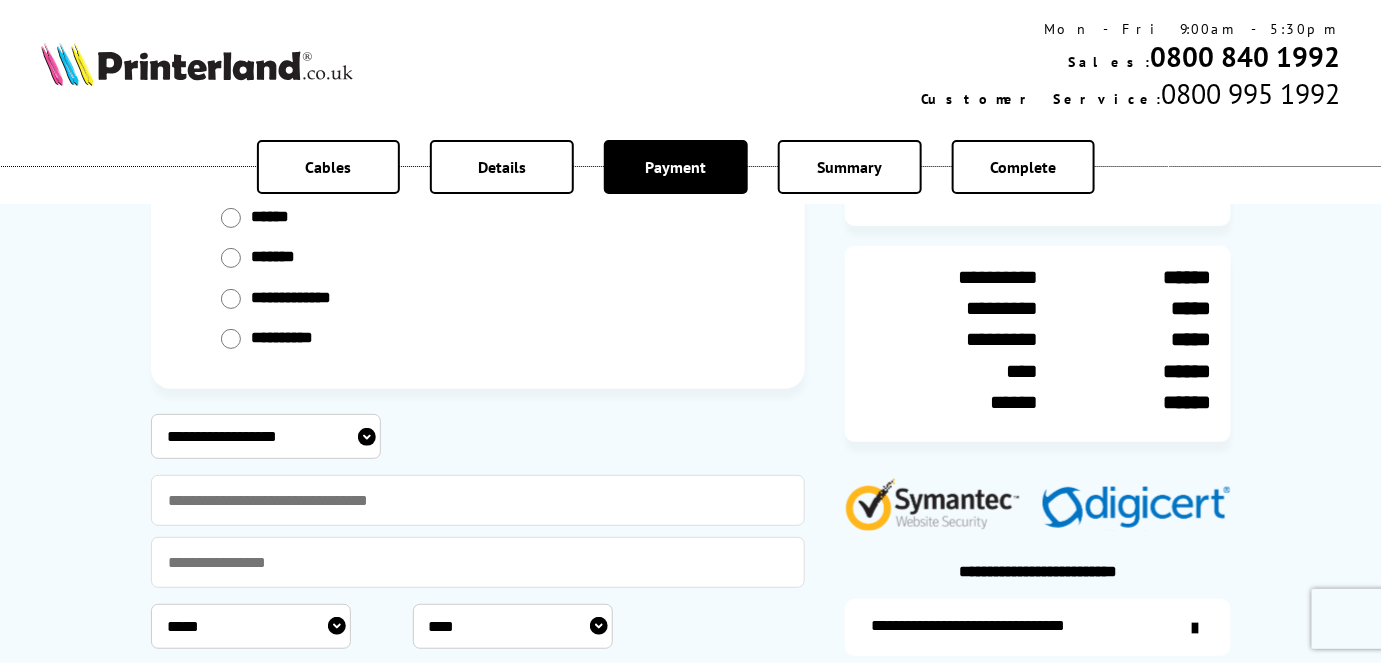 click on "**********" at bounding box center (266, 436) 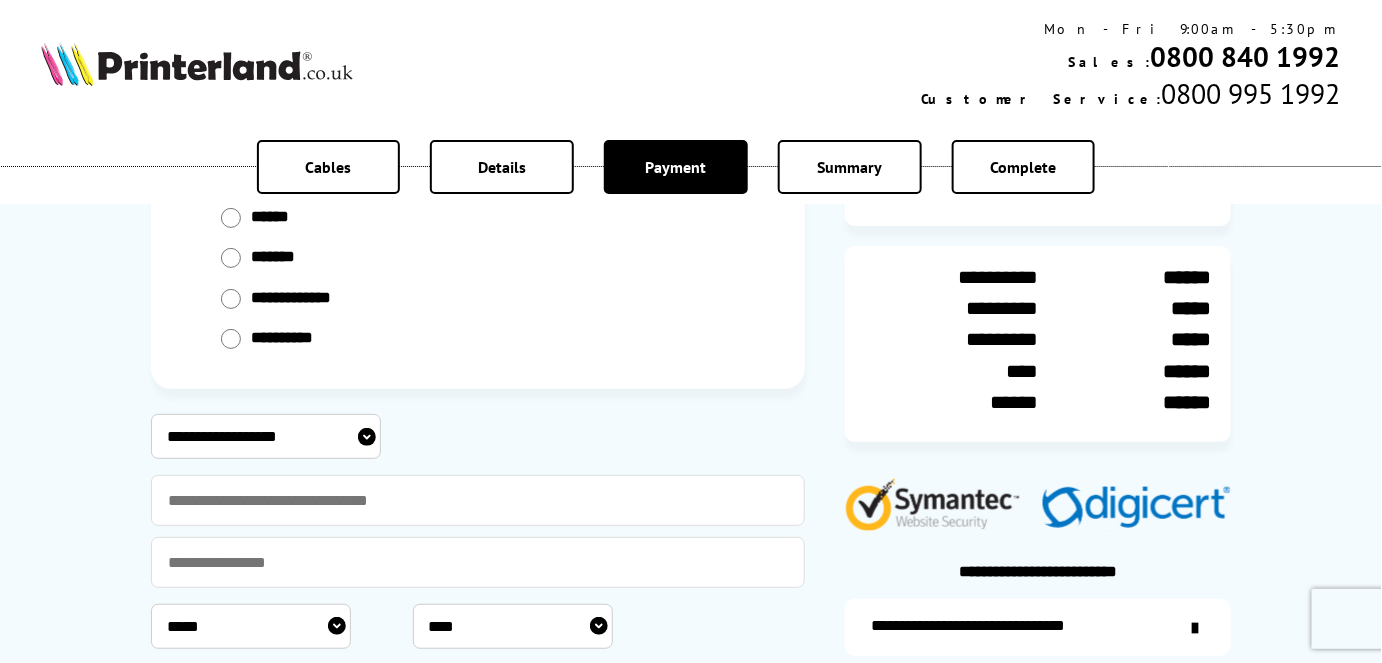 select on "****" 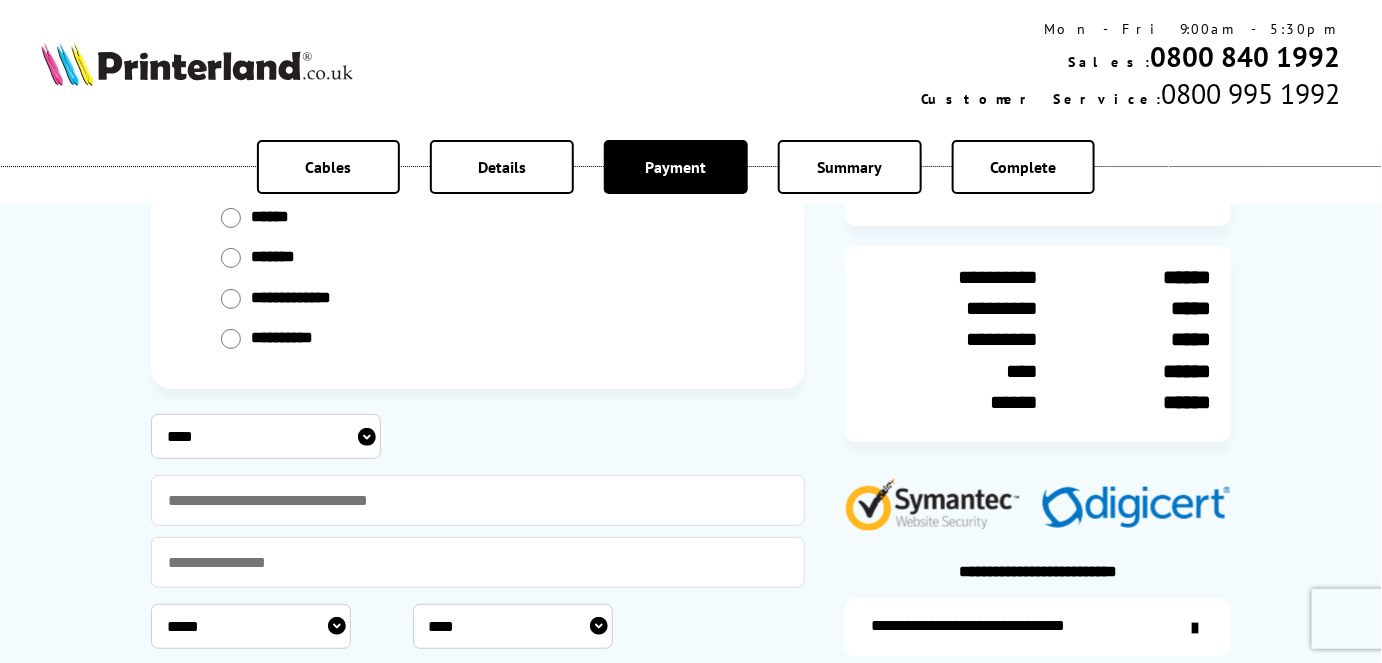 click on "**********" at bounding box center (266, 436) 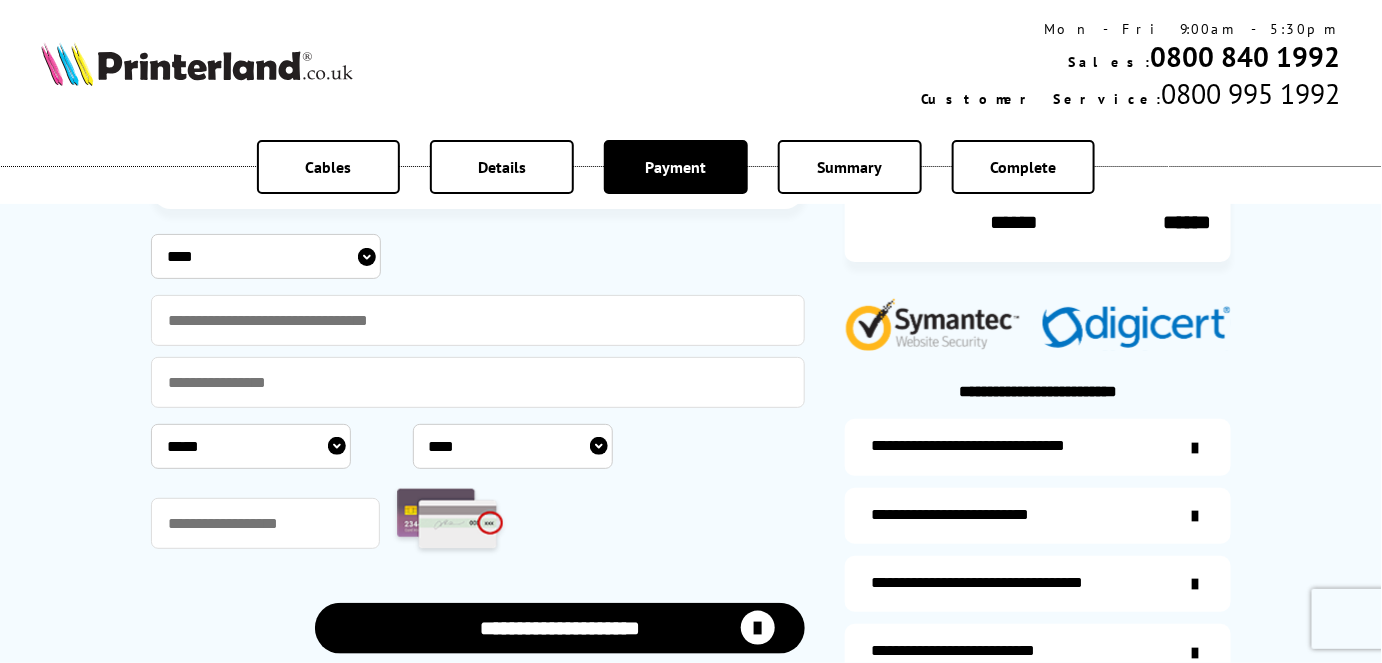 scroll, scrollTop: 341, scrollLeft: 0, axis: vertical 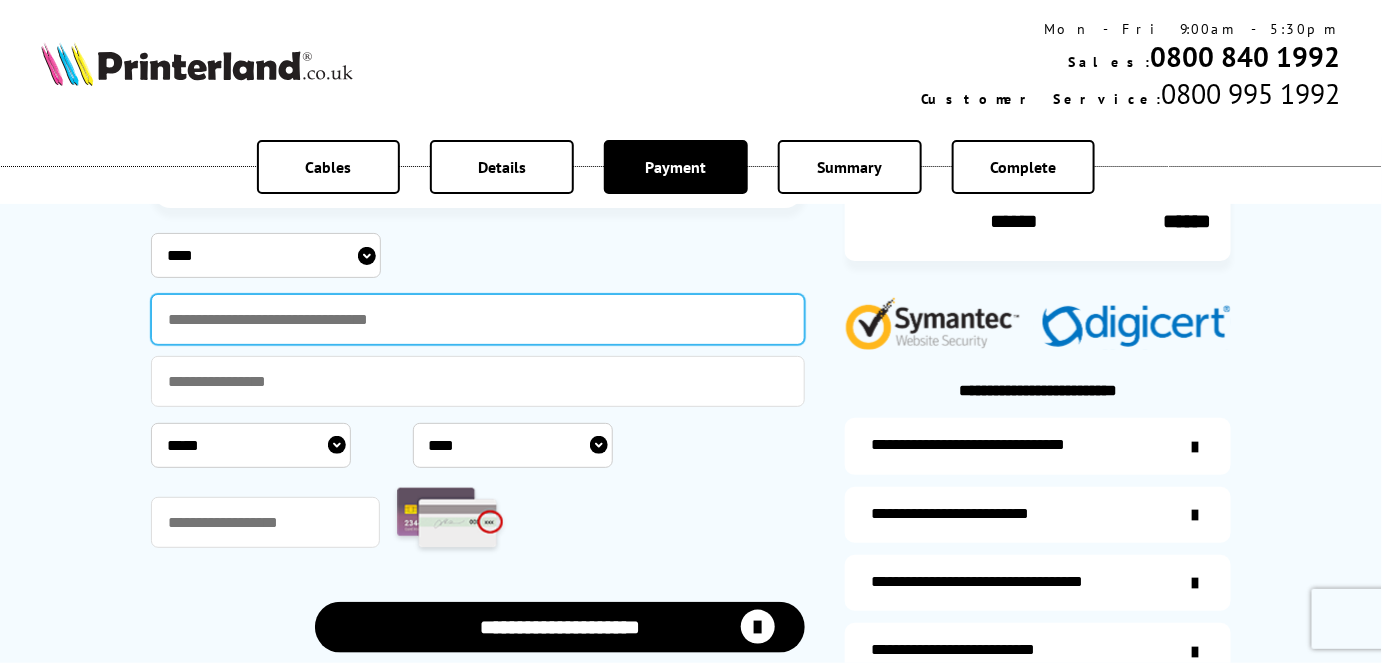 click at bounding box center [478, 319] 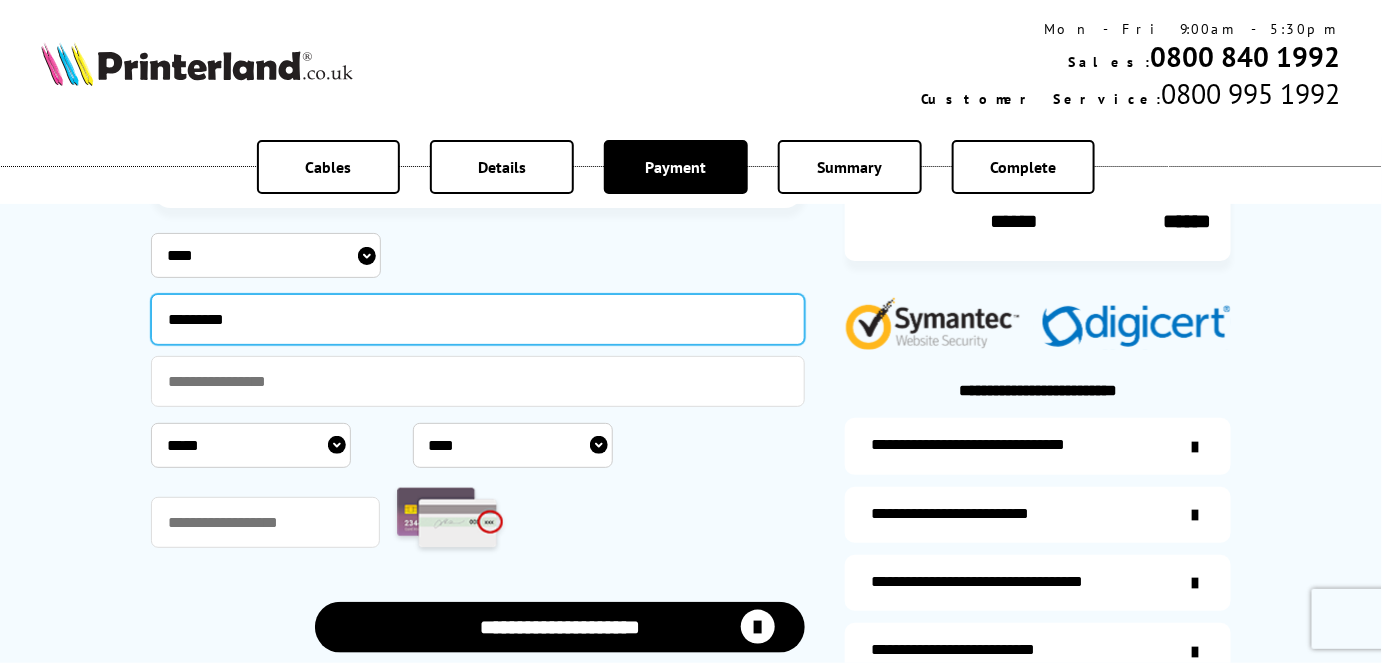type on "*********" 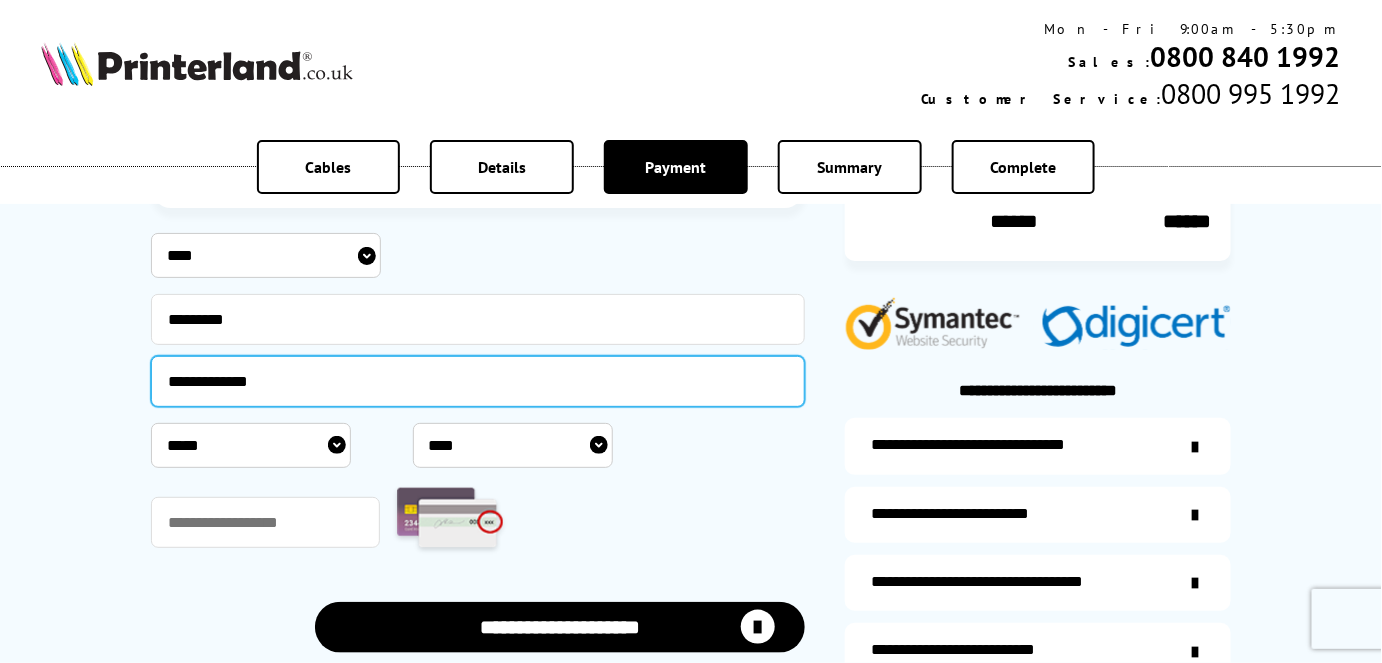 type on "**********" 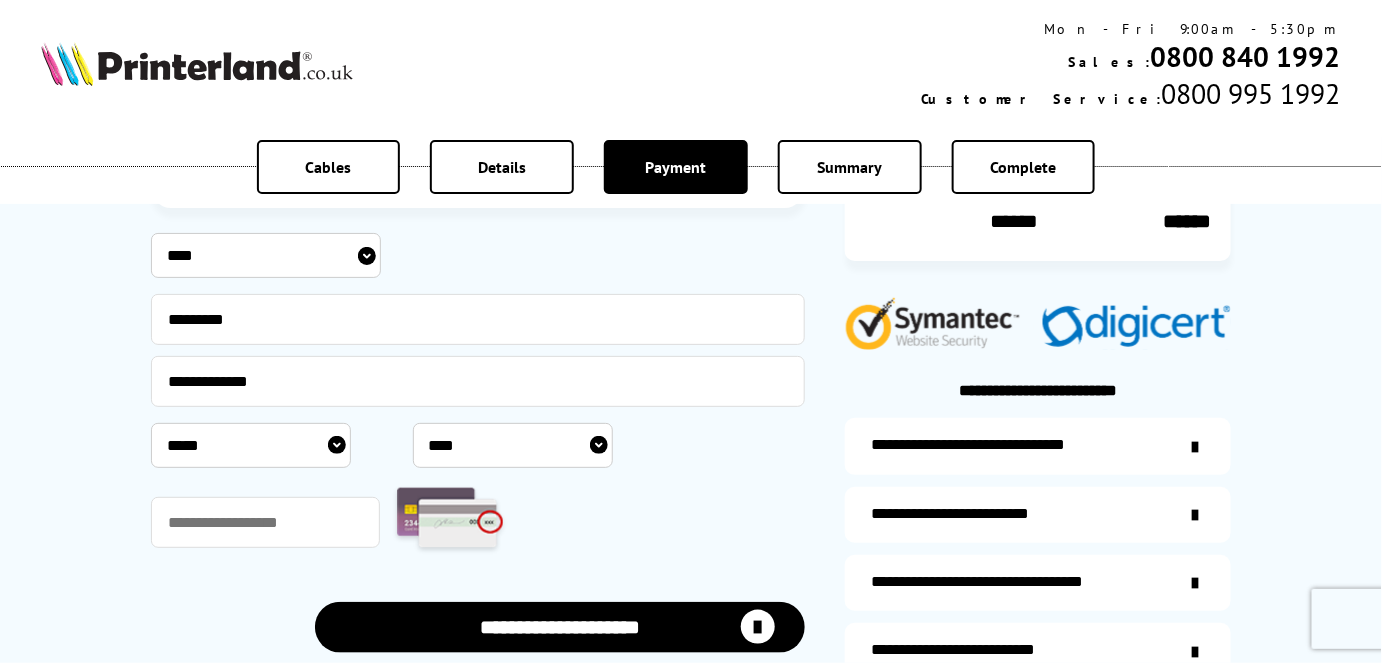 click on "*****
*
*
*
*
*
*
*
*
*
**
**
**" at bounding box center [251, 445] 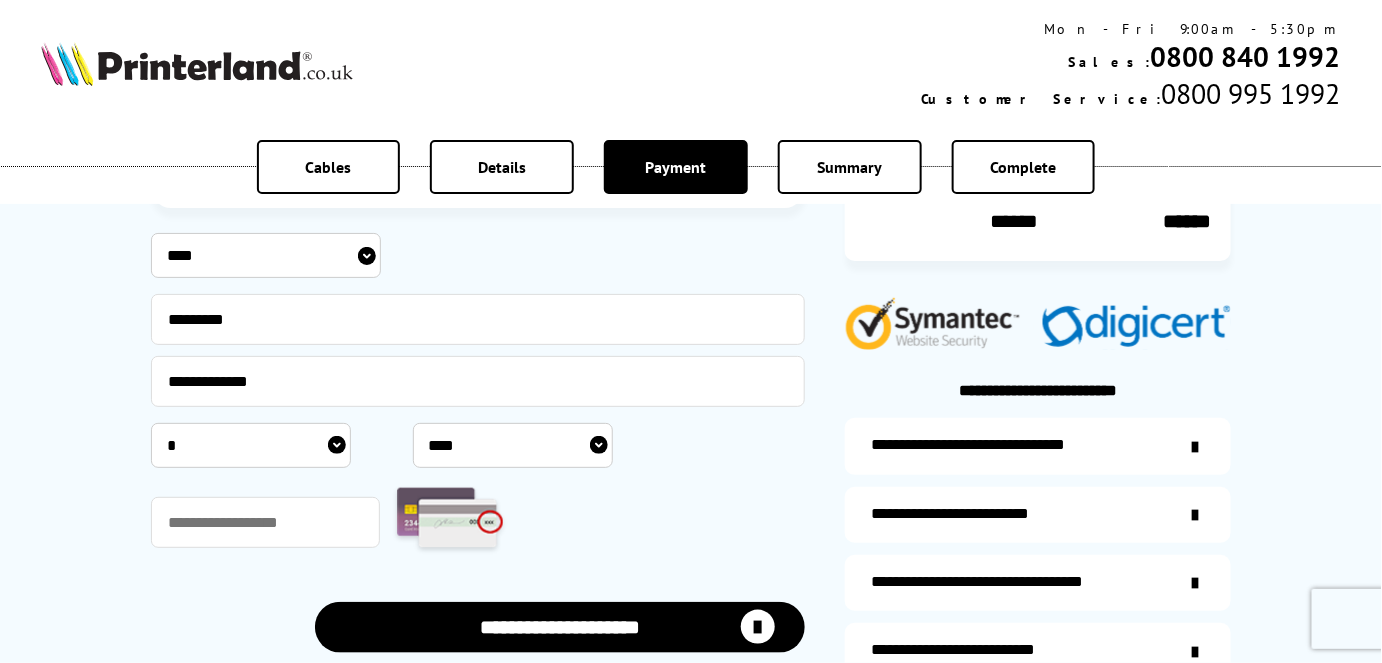 click on "*****
*
*
*
*
*
*
*
*
*
**
**
**" at bounding box center [251, 445] 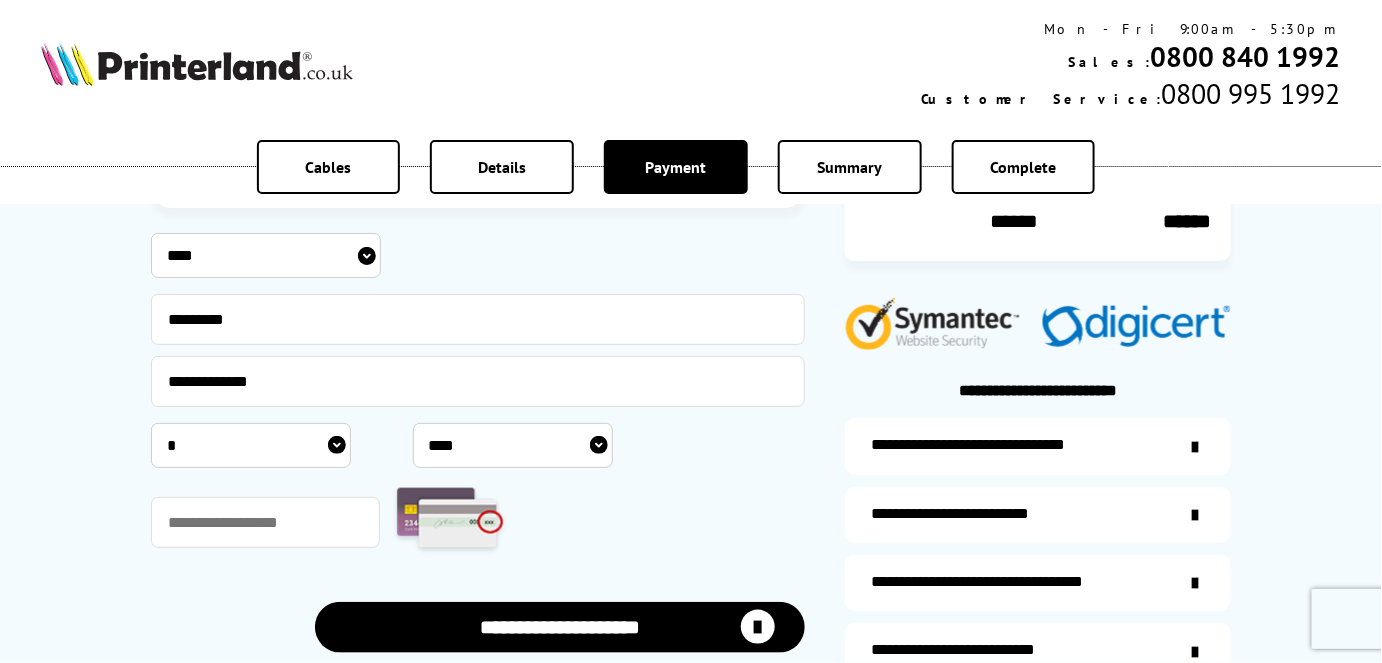 click on "****
****
****
****
****
****
****
****
****
****
****
****
****
****
****
****
****
****
****
****
****
****" at bounding box center [513, 445] 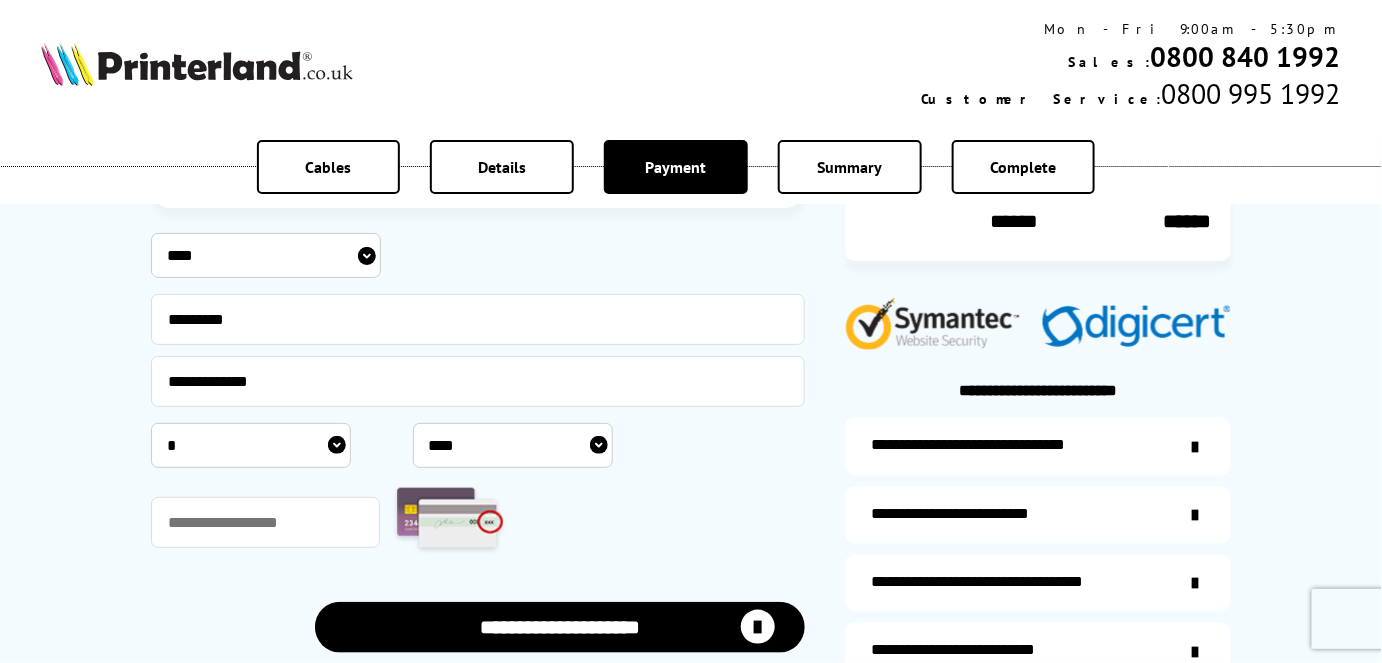 click on "****
****
****
****
****
****
****
****
****
****
****
****
****
****
****
****
****
****
****
****
****
****" at bounding box center [513, 445] 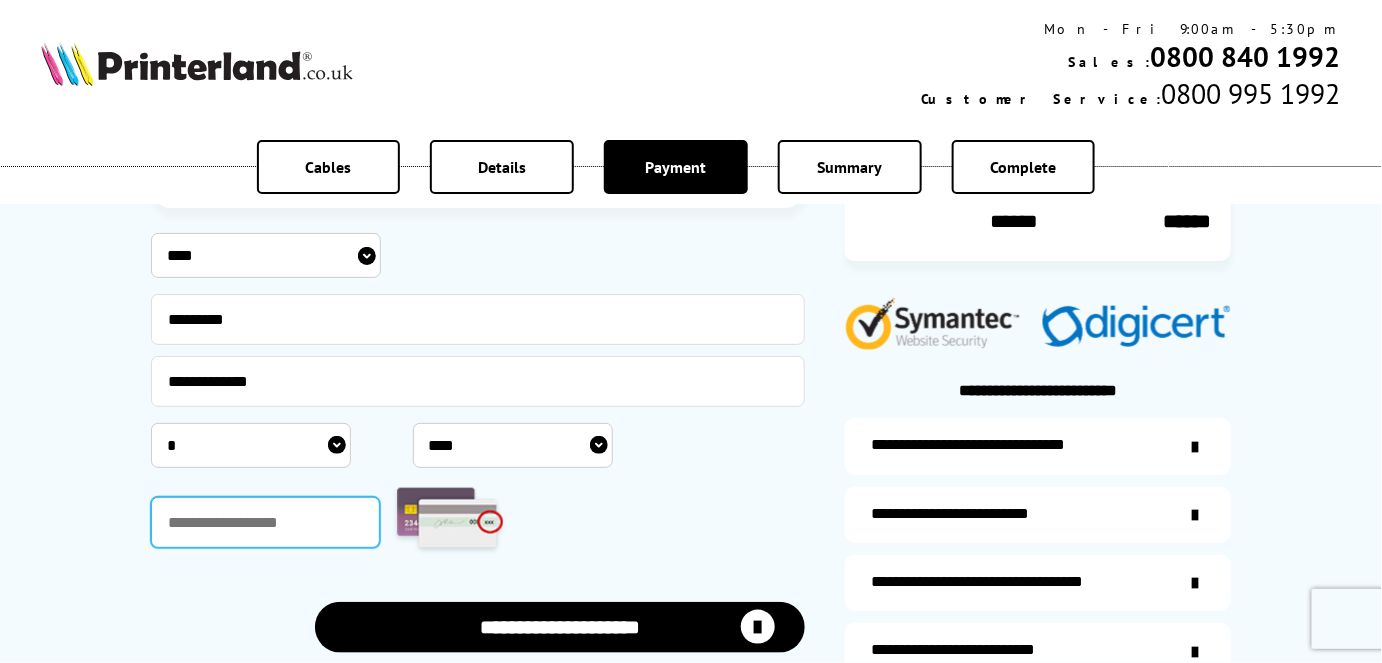 click at bounding box center (265, 522) 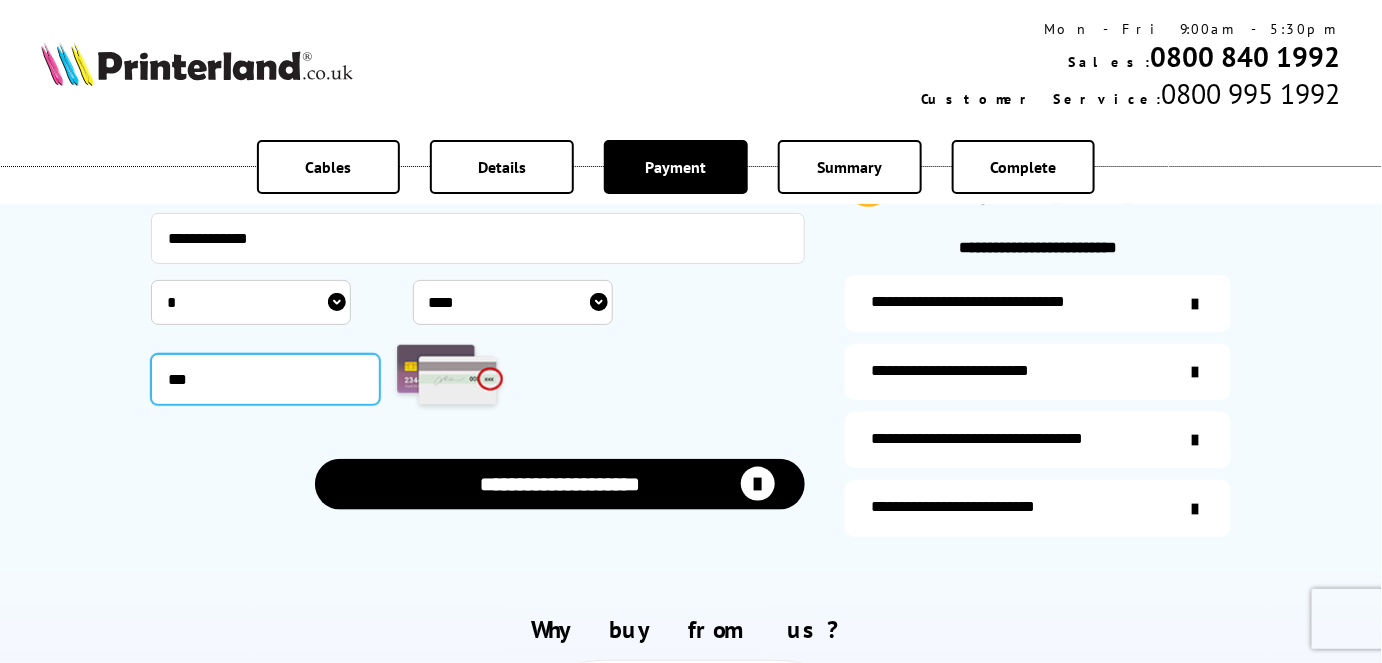 scroll, scrollTop: 519, scrollLeft: 0, axis: vertical 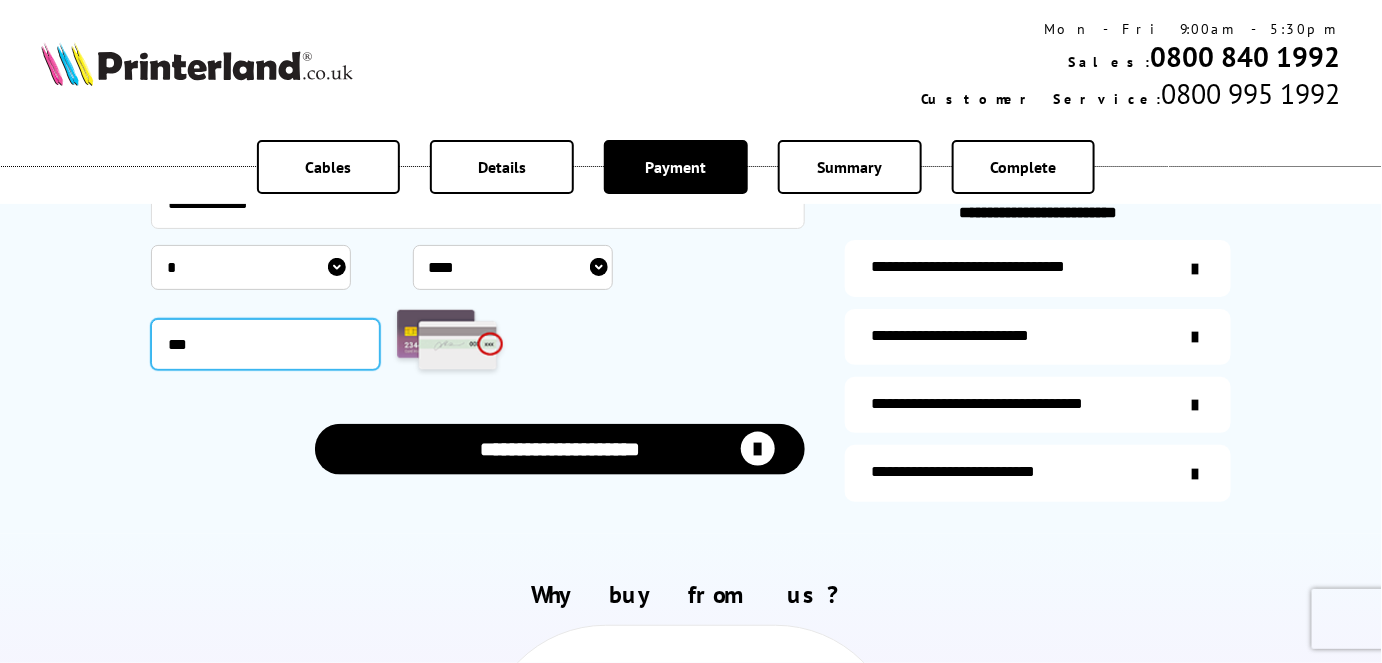 type on "***" 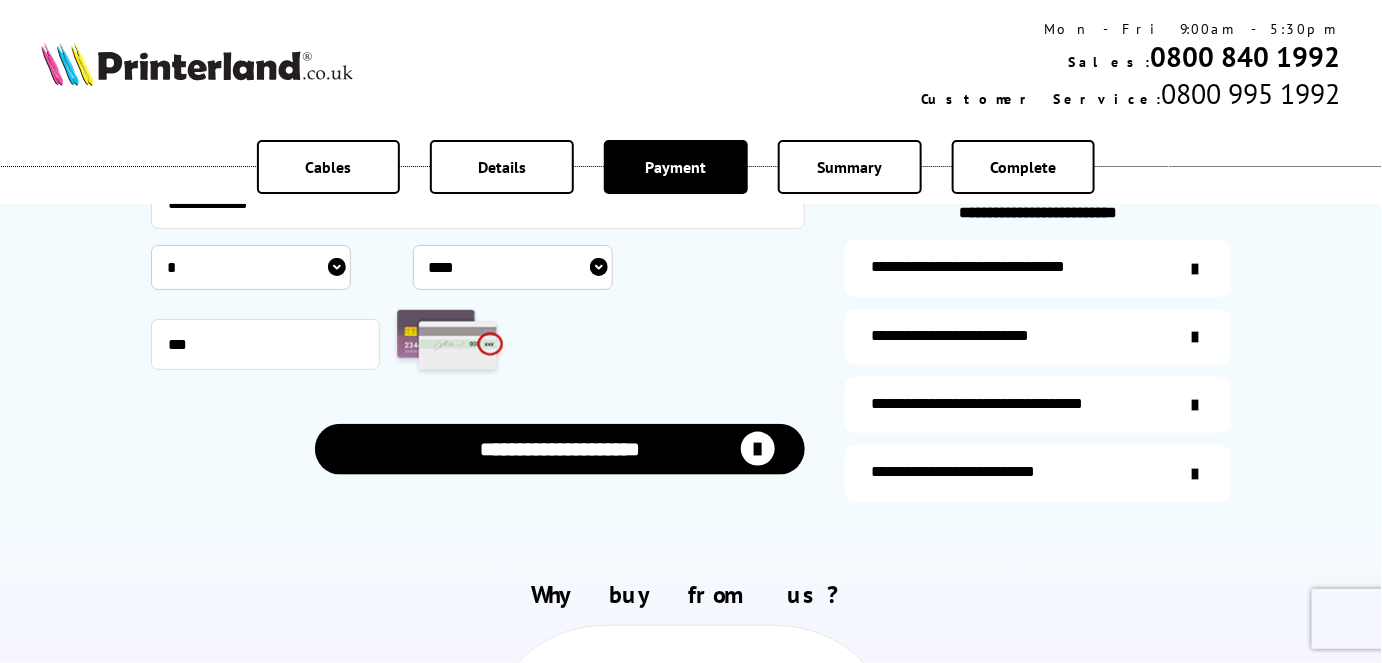 click on "**********" at bounding box center (560, 449) 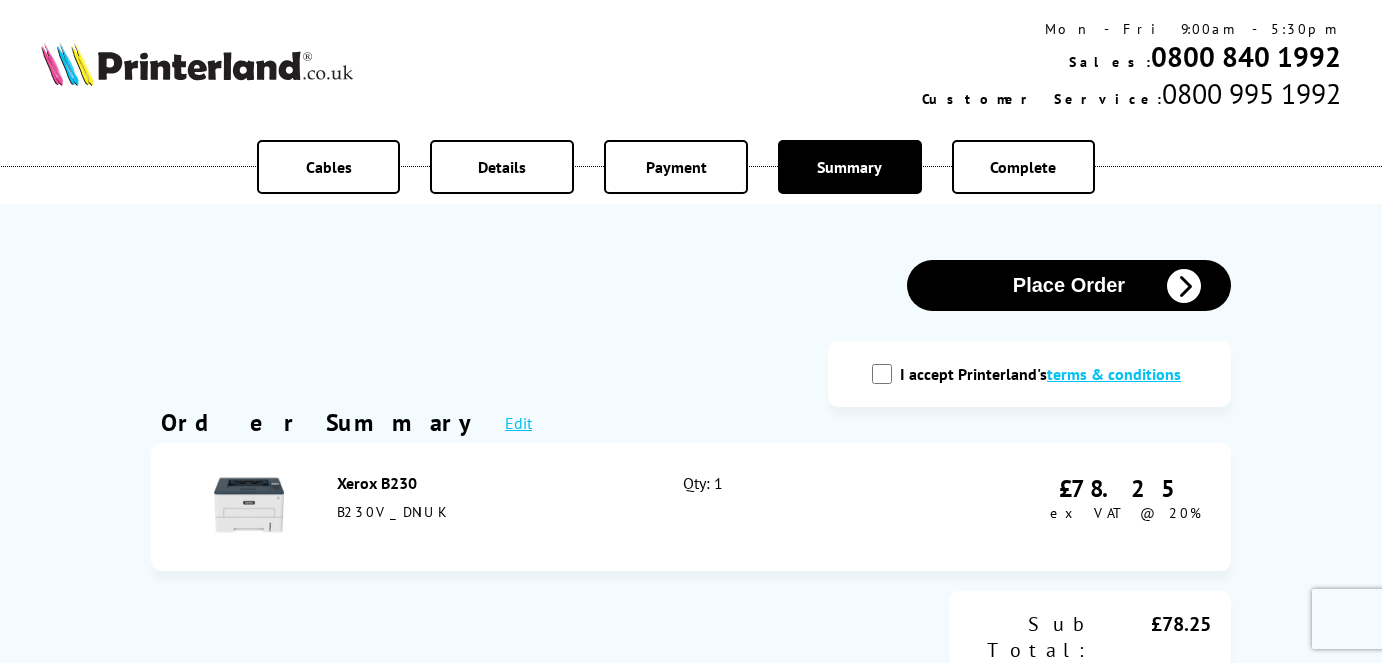 scroll, scrollTop: 0, scrollLeft: 0, axis: both 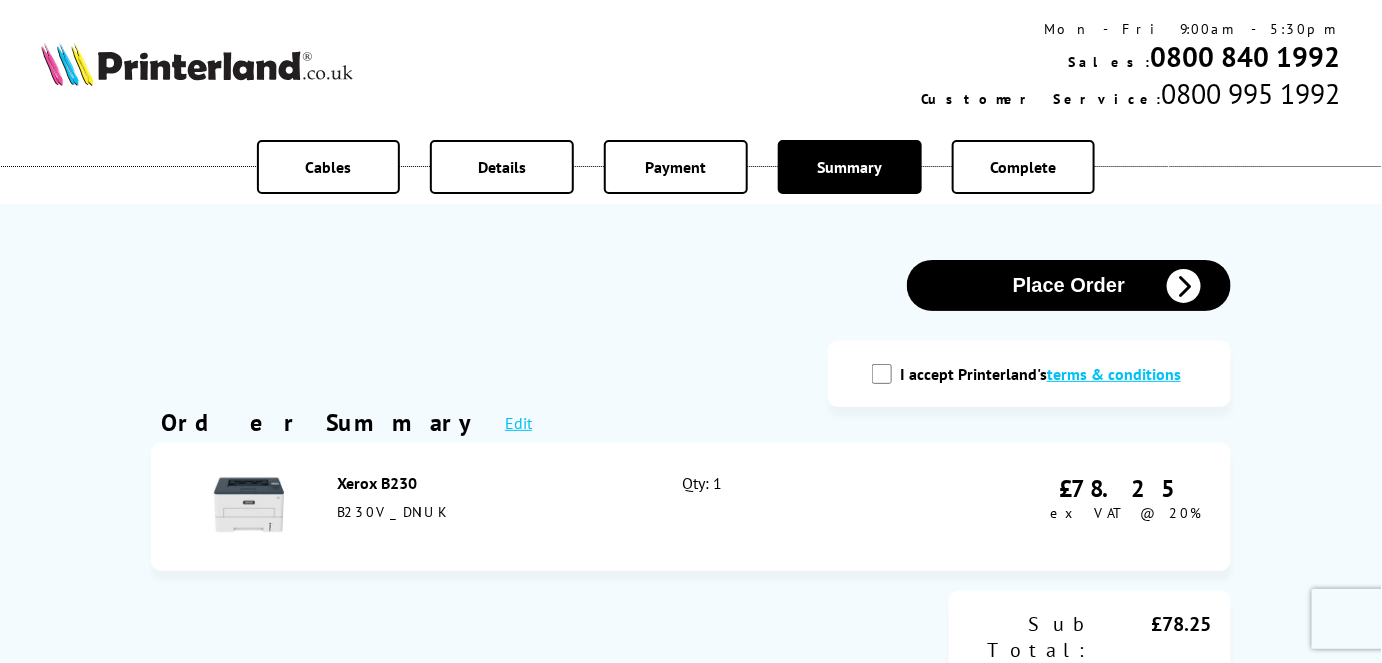 click on "I accept Printerland's  terms & conditions" at bounding box center [882, 374] 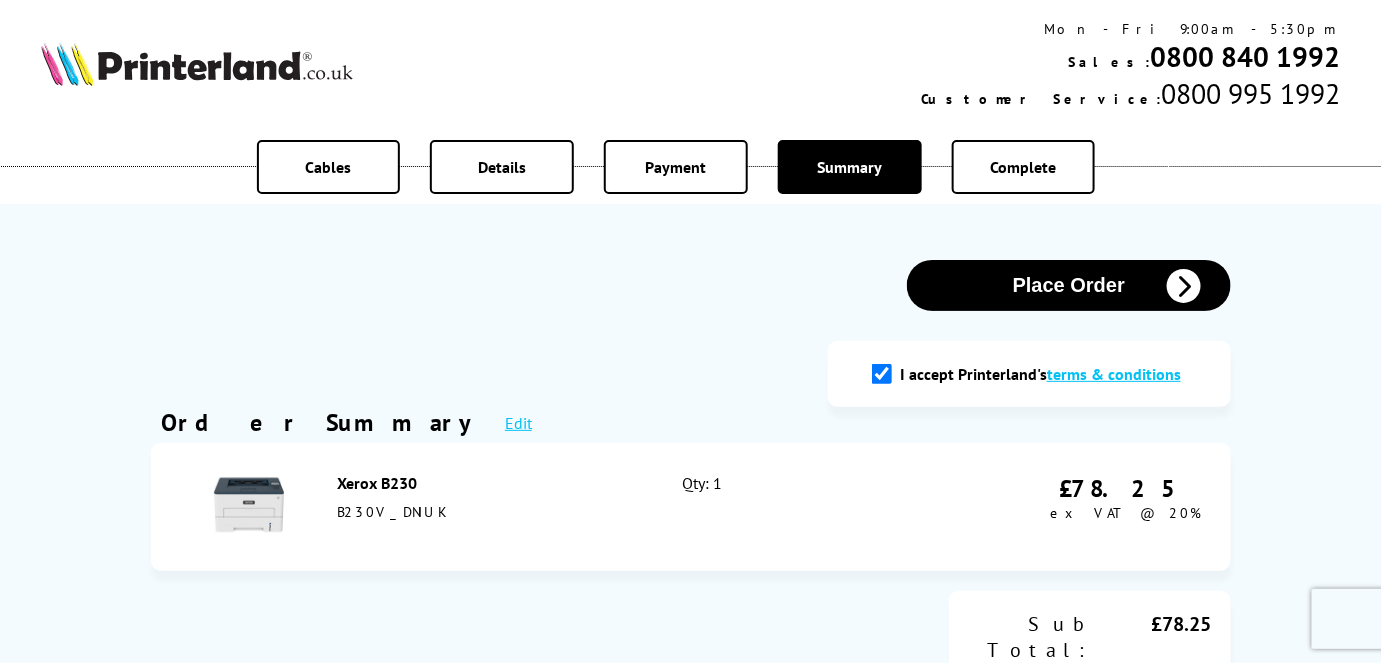 click on "Place Order" at bounding box center (1069, 285) 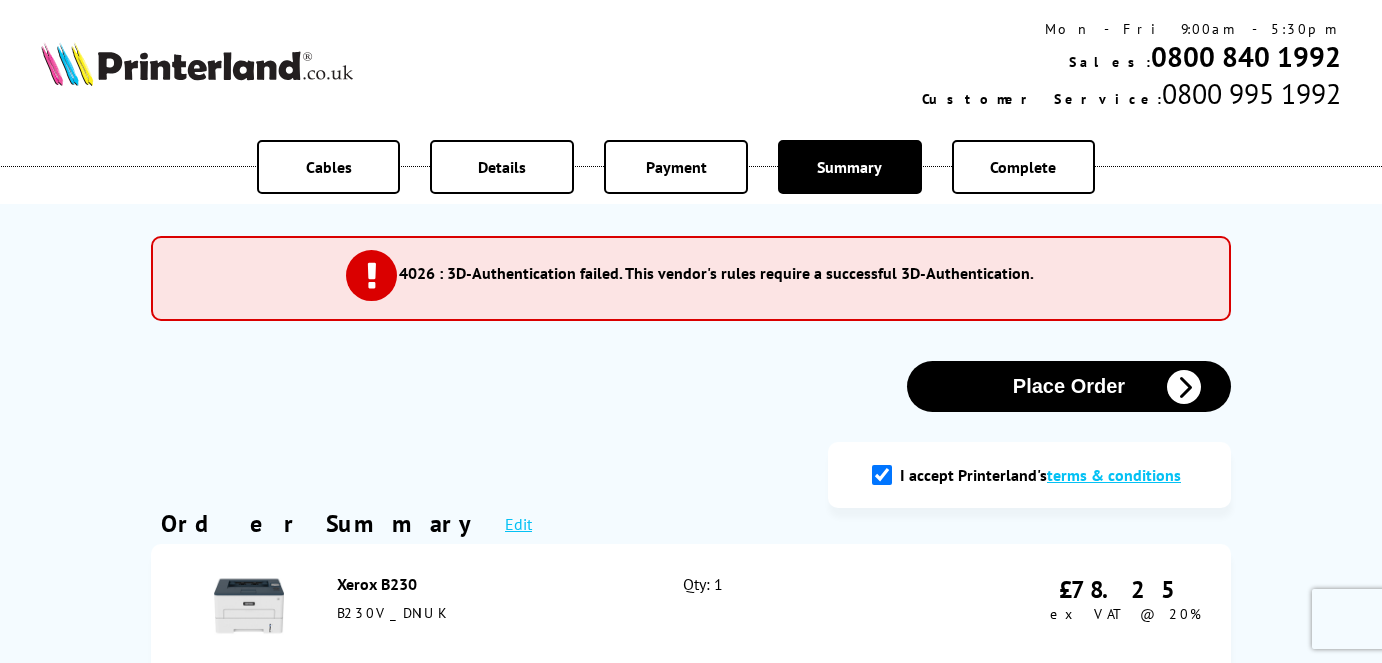 scroll, scrollTop: 0, scrollLeft: 0, axis: both 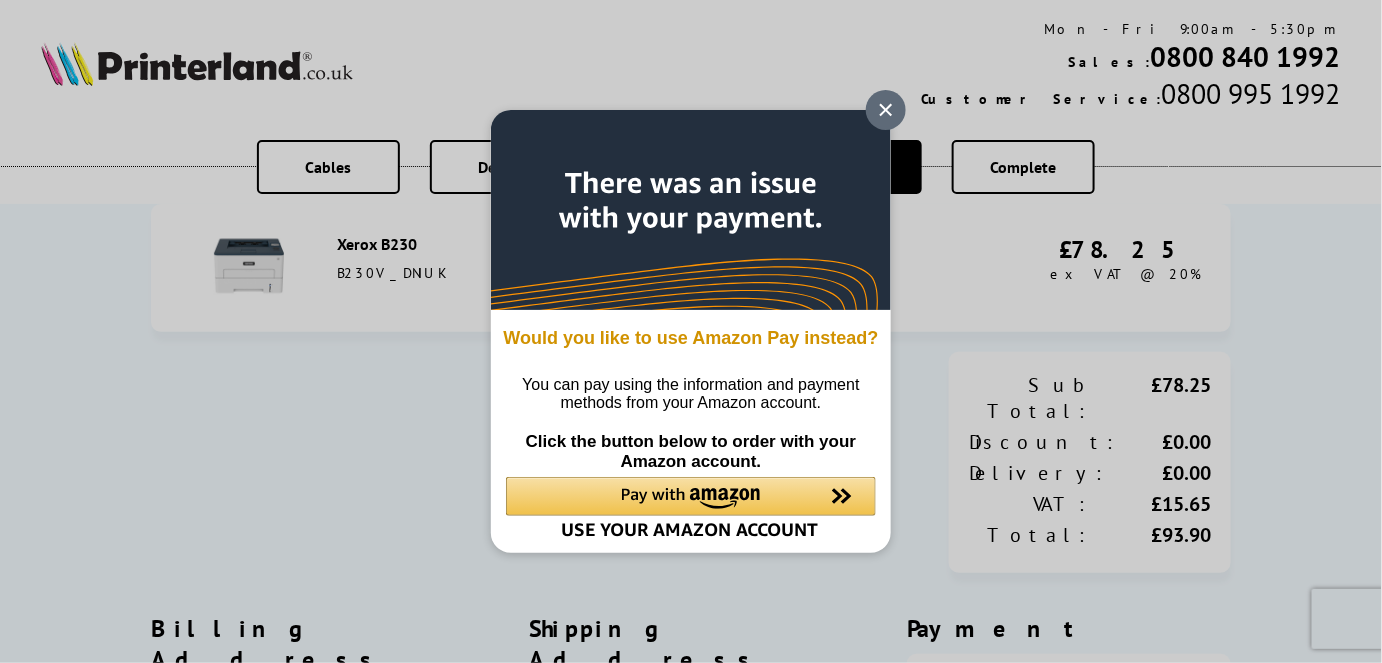 click at bounding box center (886, 110) 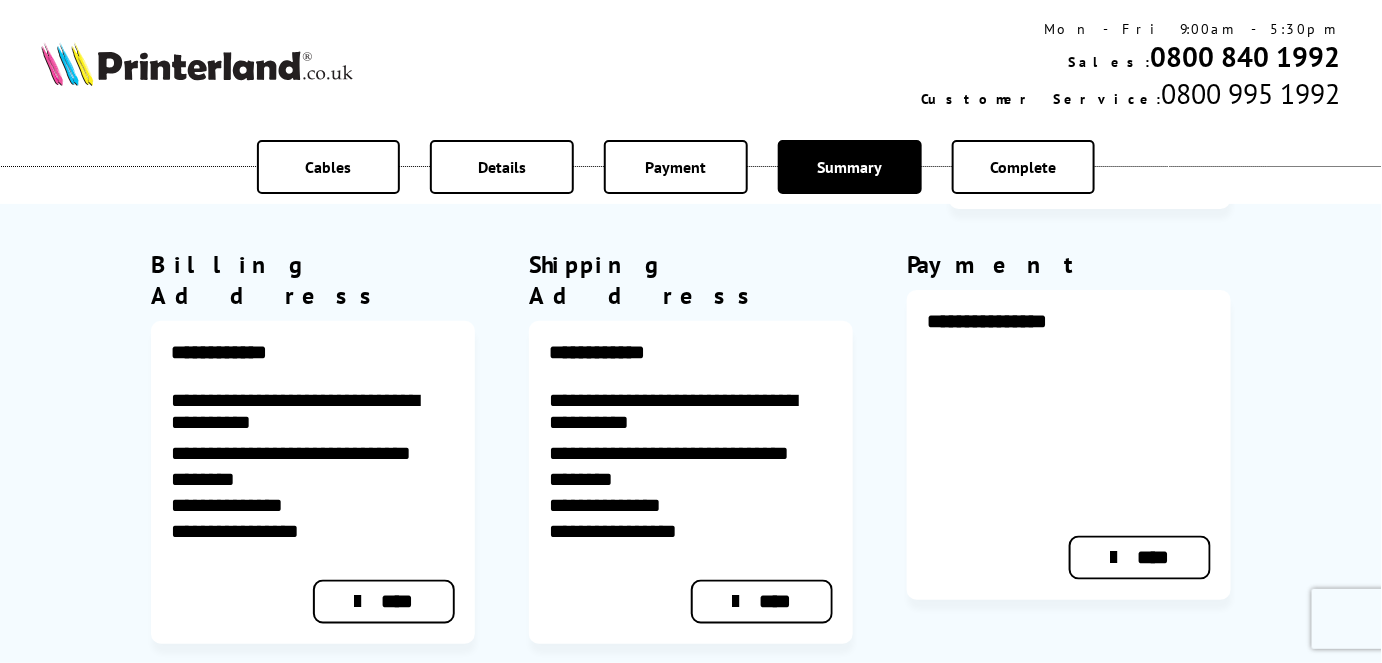 scroll, scrollTop: 705, scrollLeft: 0, axis: vertical 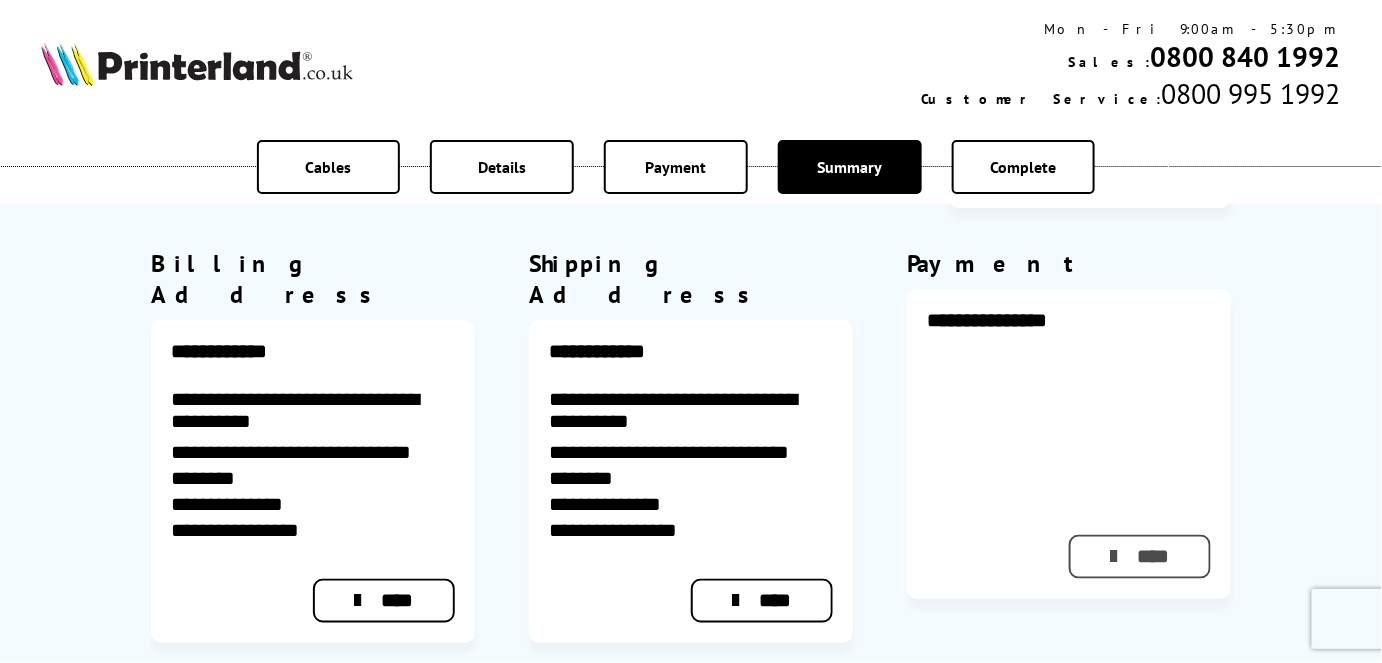 click on "****" at bounding box center [1140, 557] 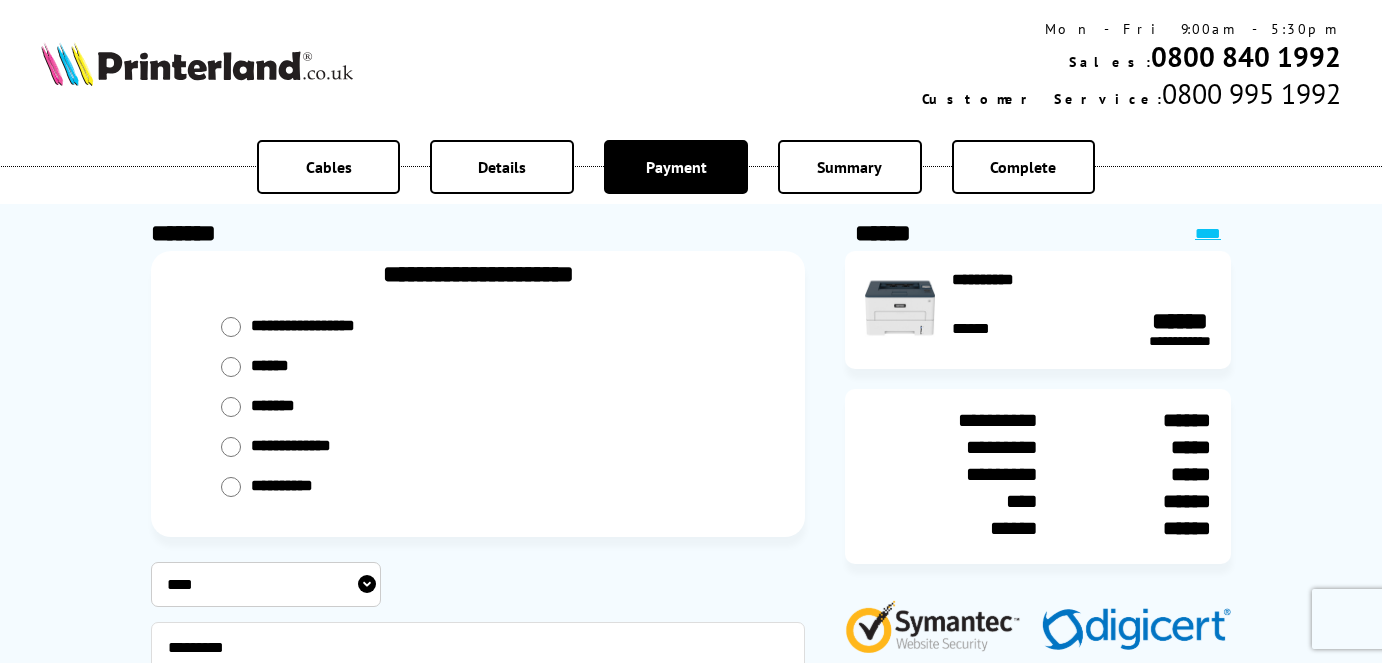 select on "****" 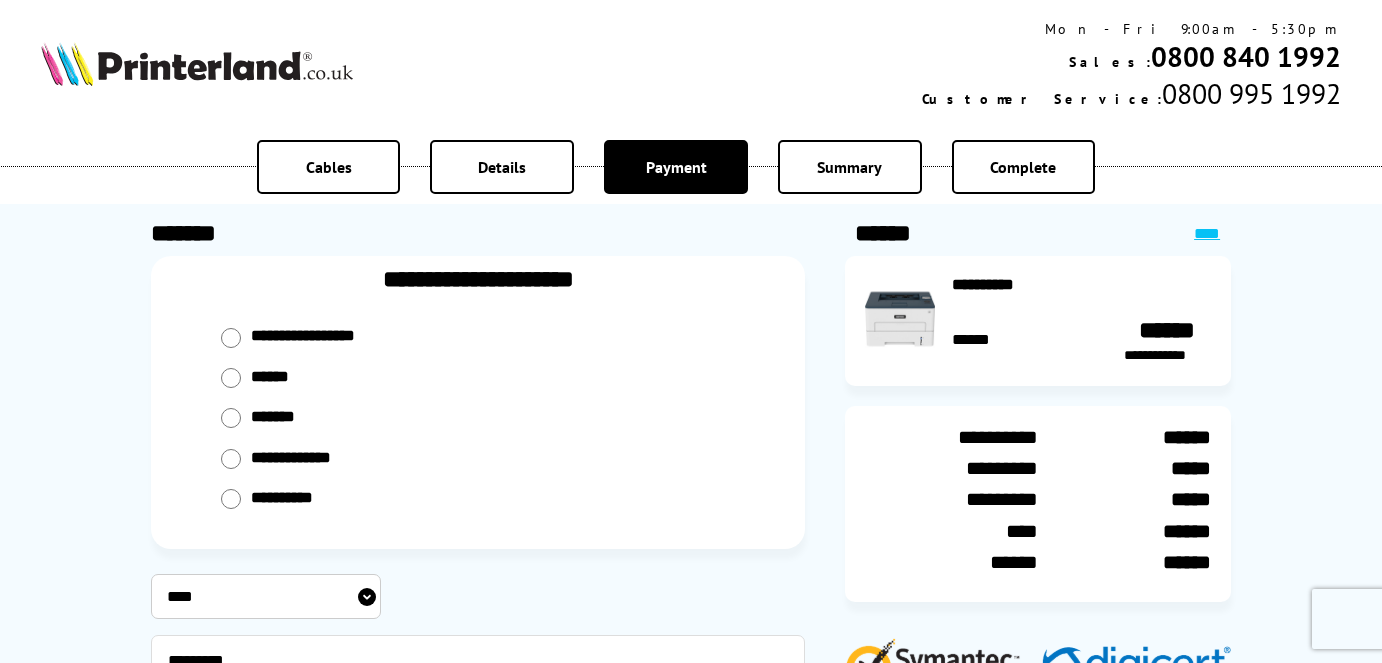 scroll, scrollTop: 0, scrollLeft: 0, axis: both 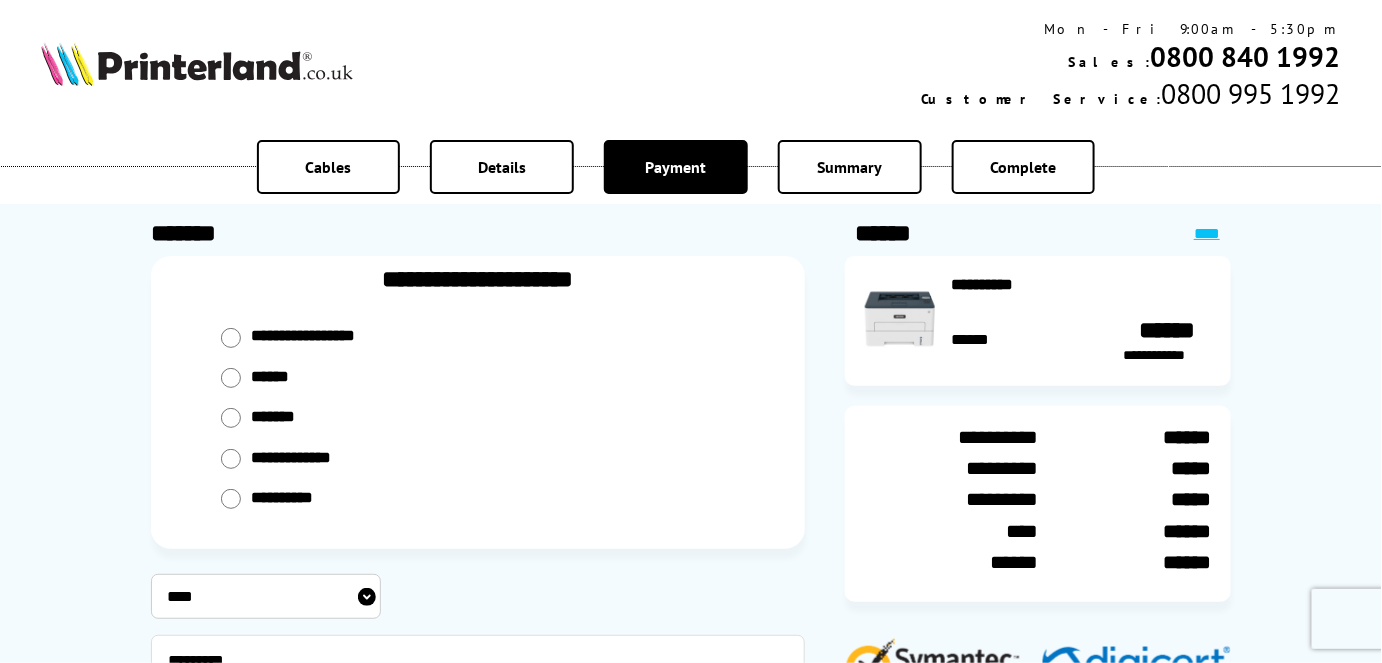click at bounding box center [231, 338] 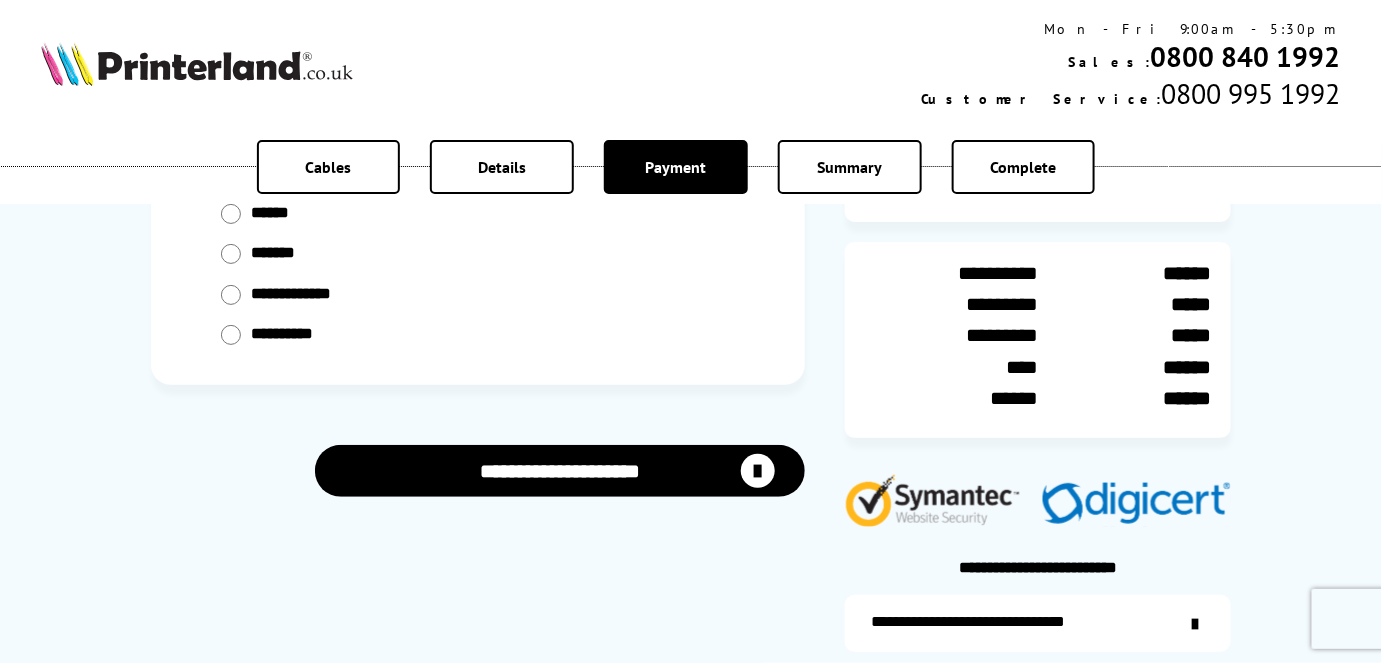 scroll, scrollTop: 168, scrollLeft: 0, axis: vertical 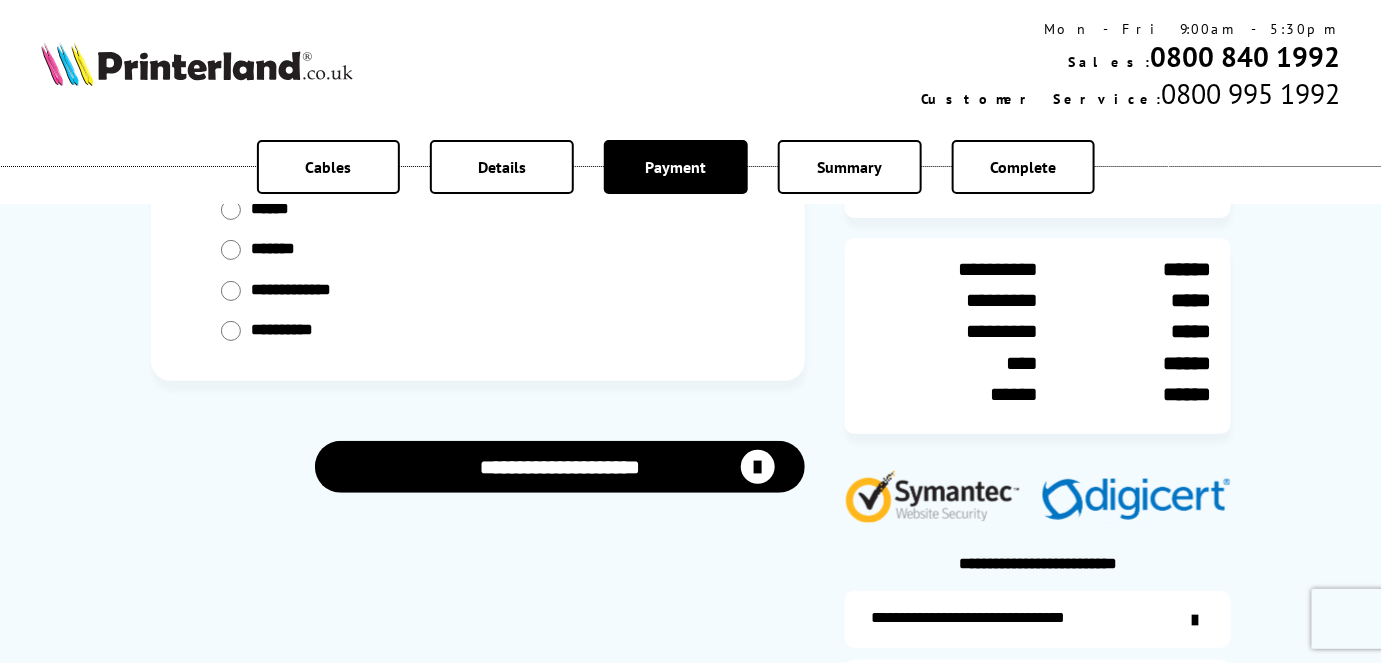 click on "**********" at bounding box center (560, 466) 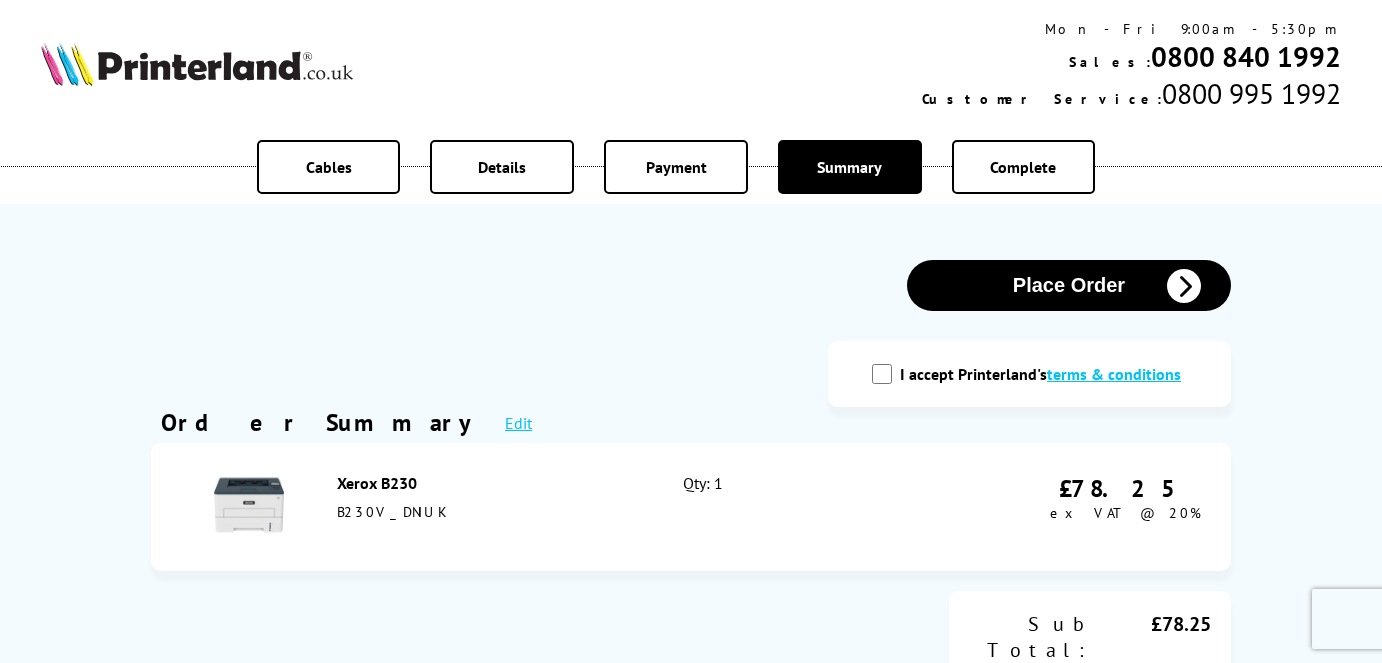 scroll, scrollTop: 0, scrollLeft: 0, axis: both 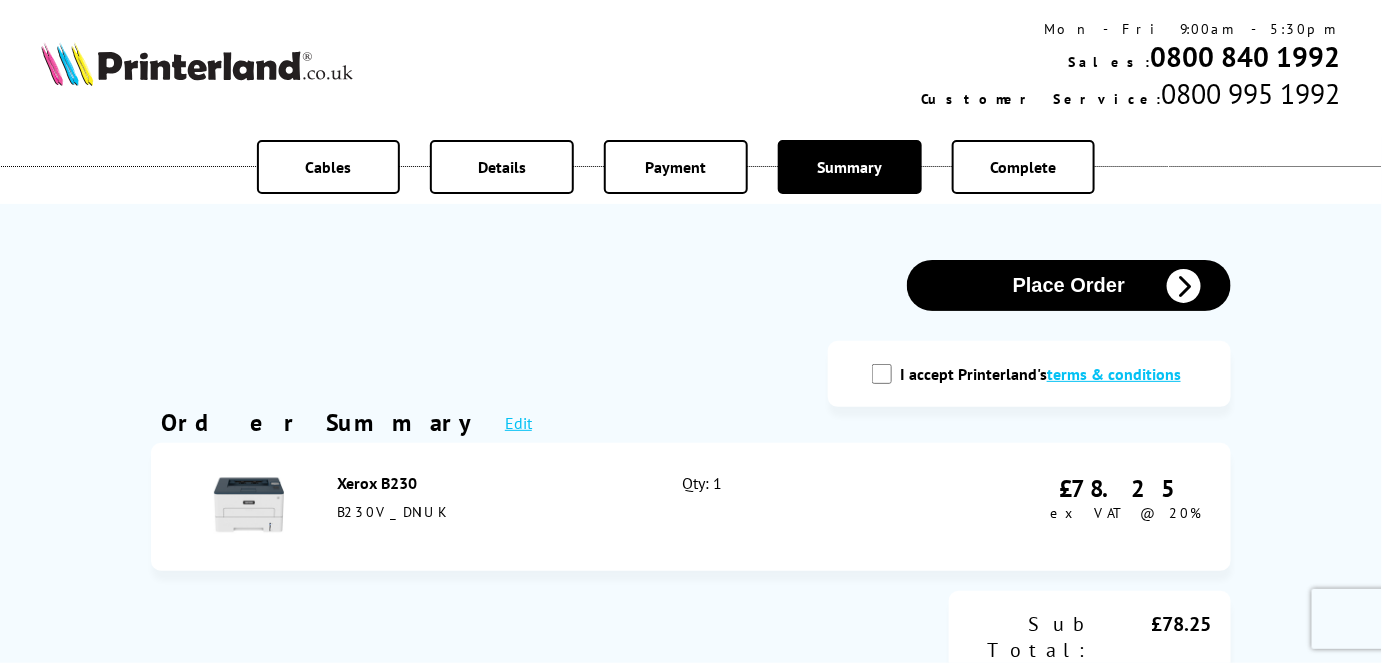 click on "I accept Printerland's  terms & conditions" at bounding box center [882, 374] 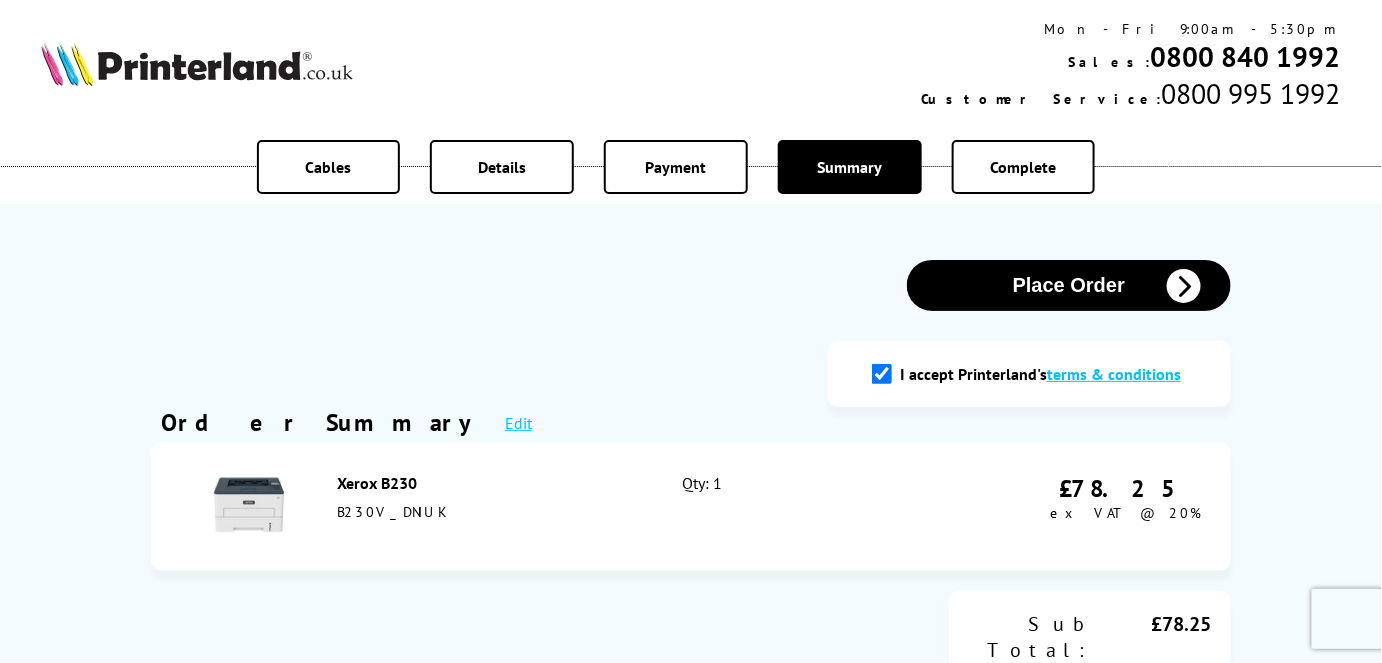 click on "I accept Printerland's  terms & conditions" at bounding box center (1029, 374) 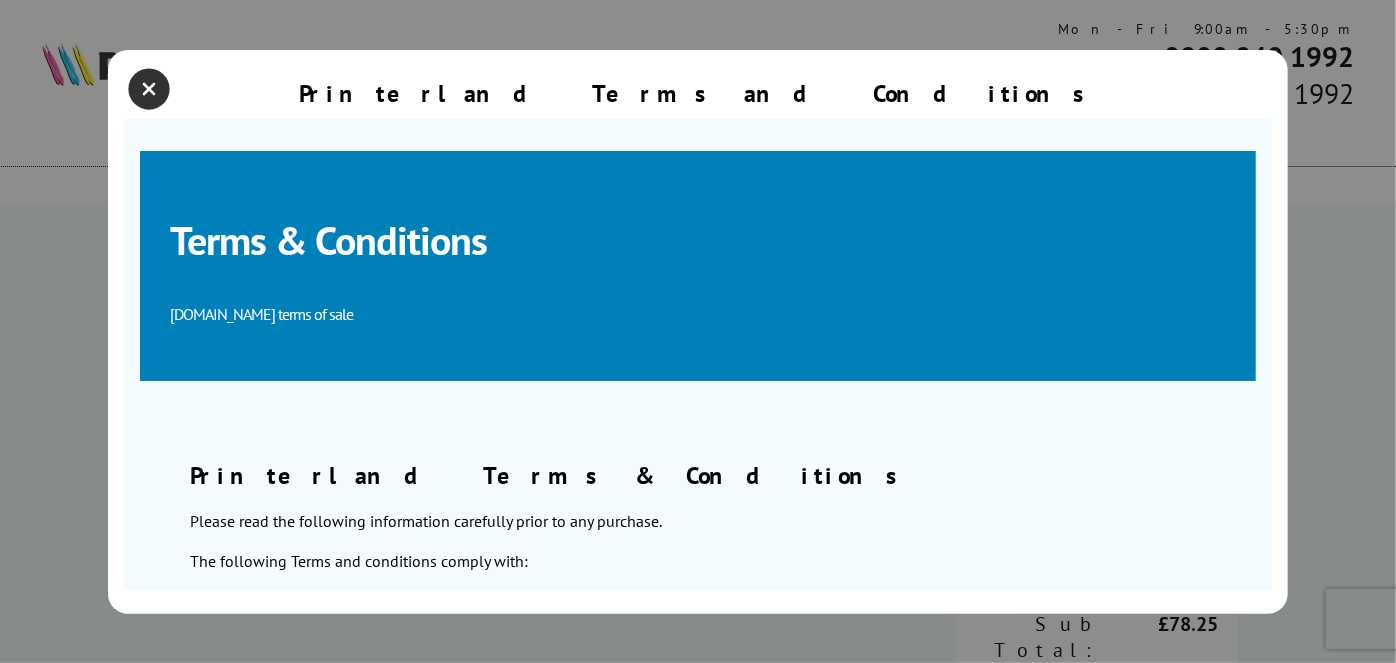 click at bounding box center [149, 89] 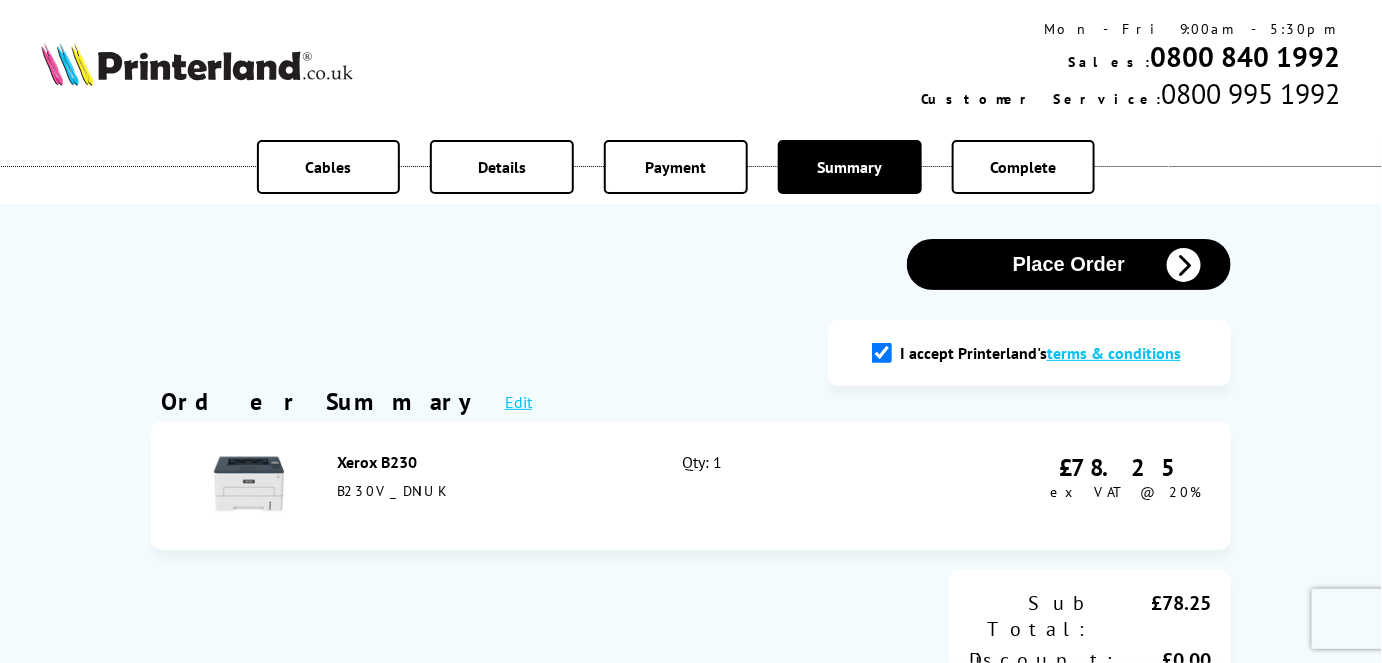 scroll, scrollTop: 0, scrollLeft: 0, axis: both 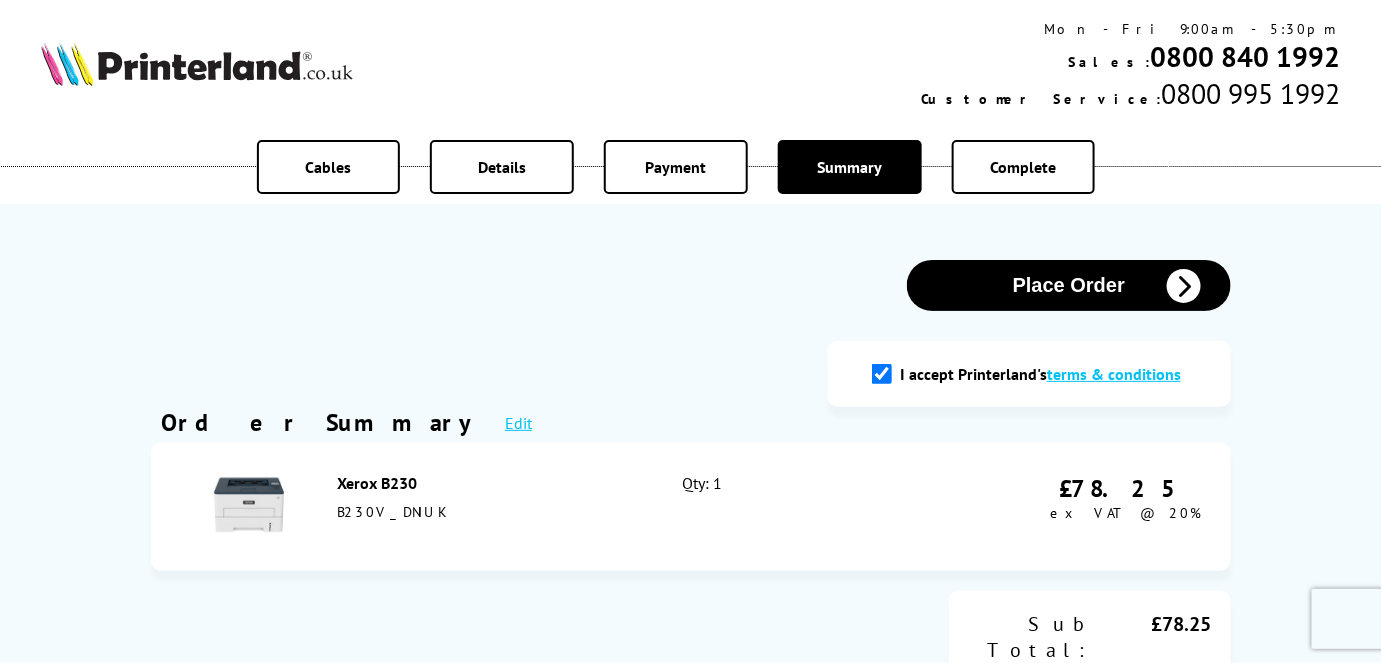 click on "Place Order" at bounding box center [1069, 285] 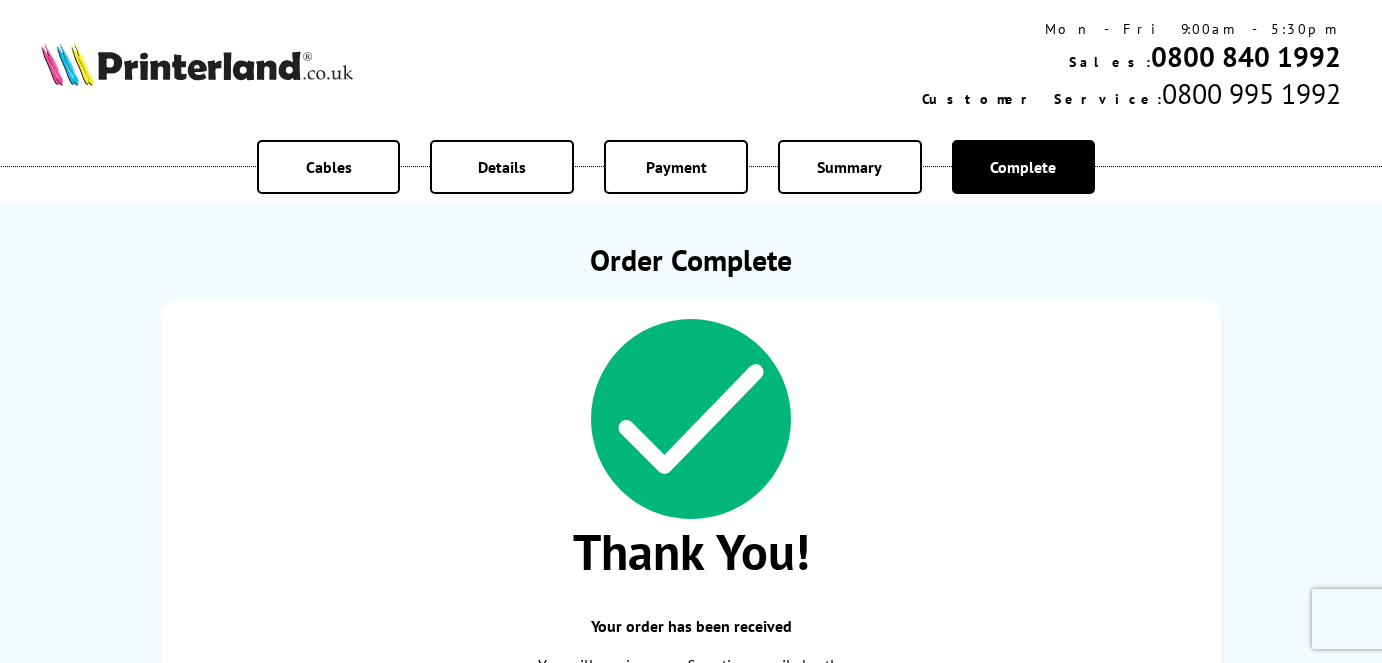 scroll, scrollTop: 0, scrollLeft: 0, axis: both 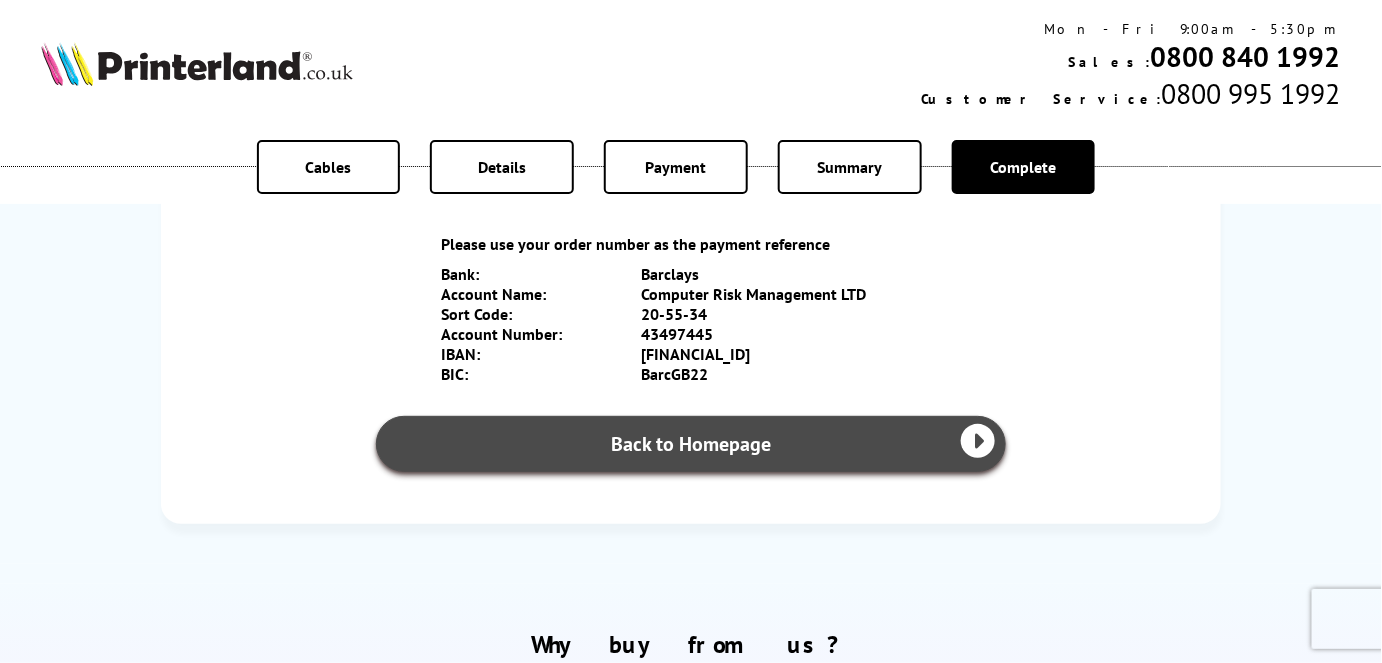 click on "Back to Homepage" at bounding box center (691, 444) 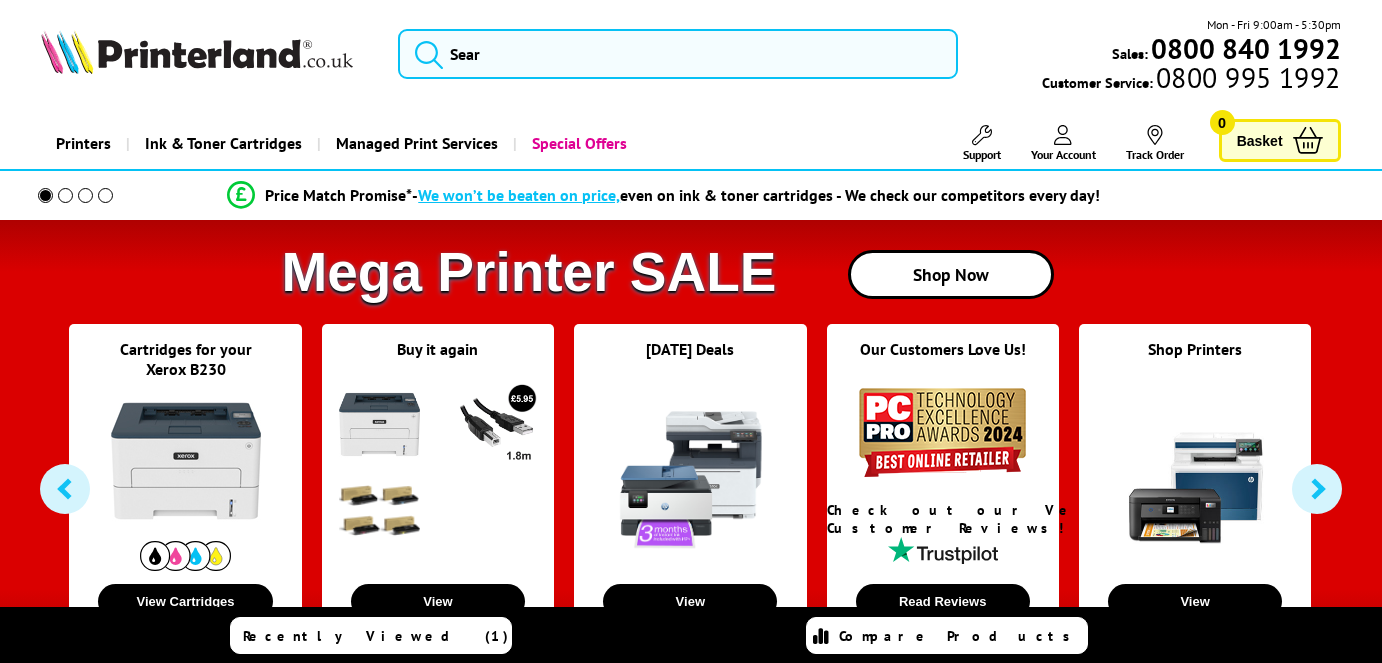 scroll, scrollTop: 0, scrollLeft: 0, axis: both 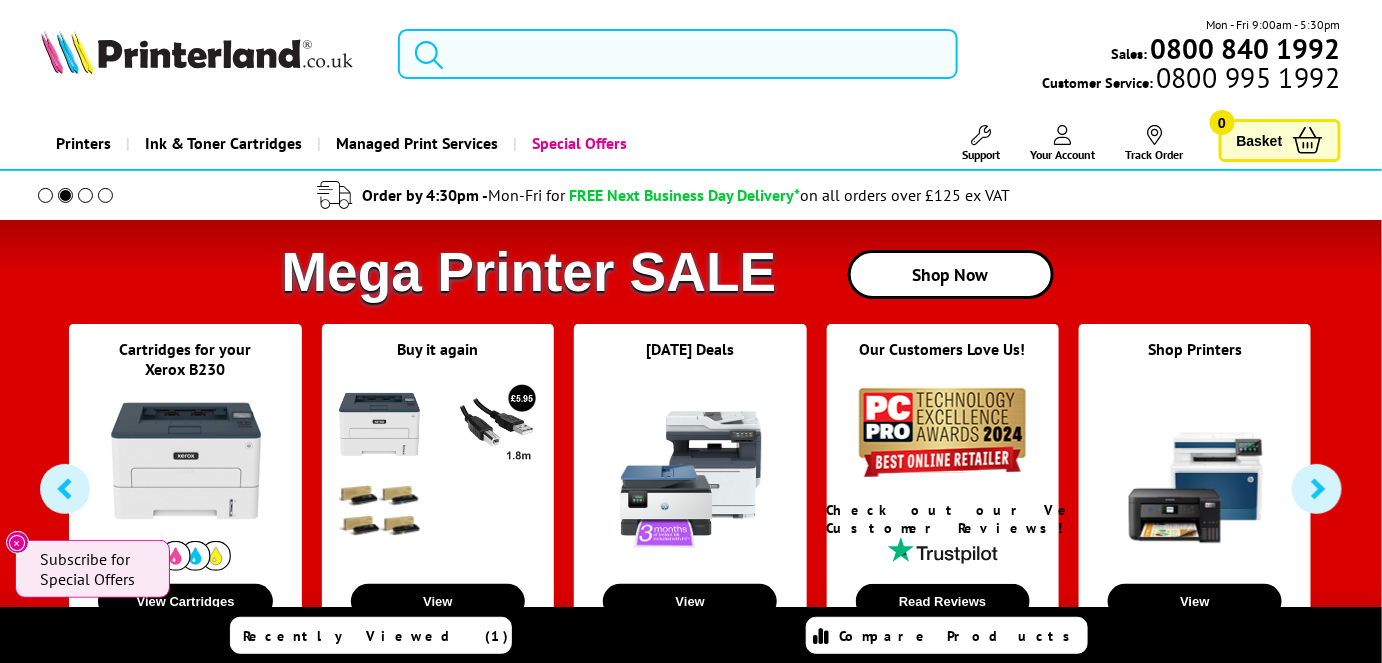 click at bounding box center (186, 461) 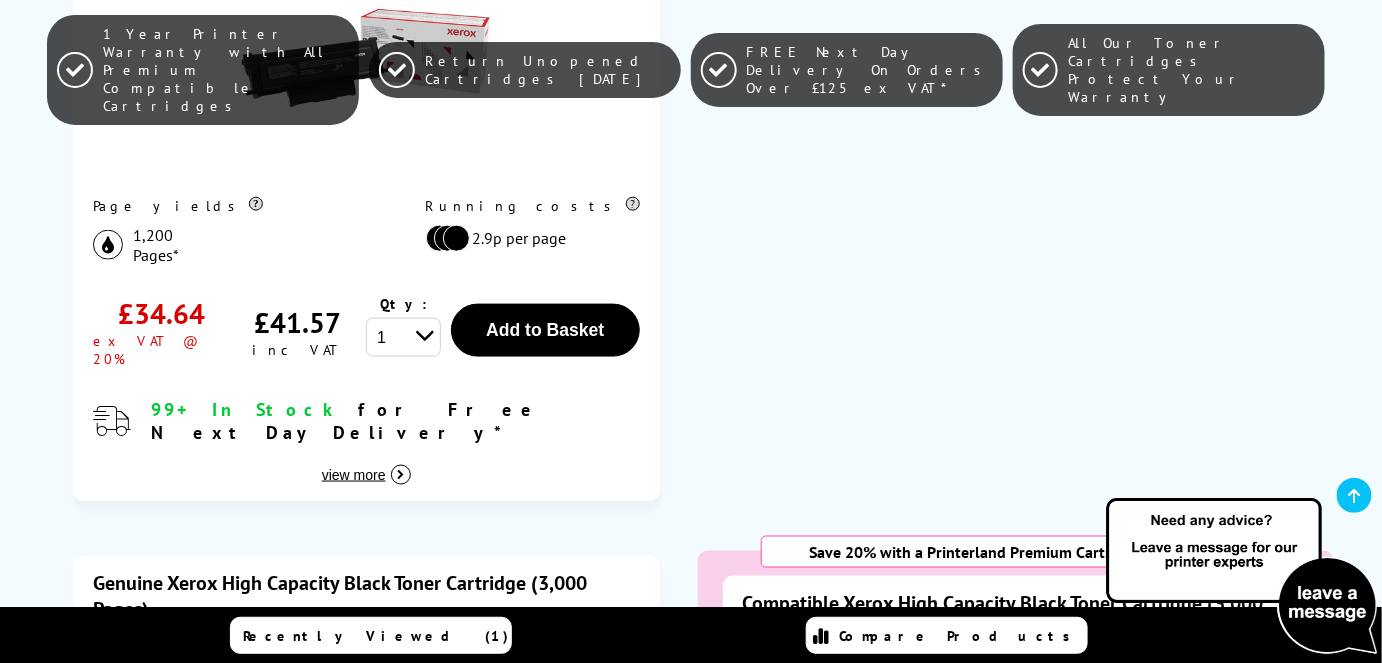 scroll, scrollTop: 708, scrollLeft: 0, axis: vertical 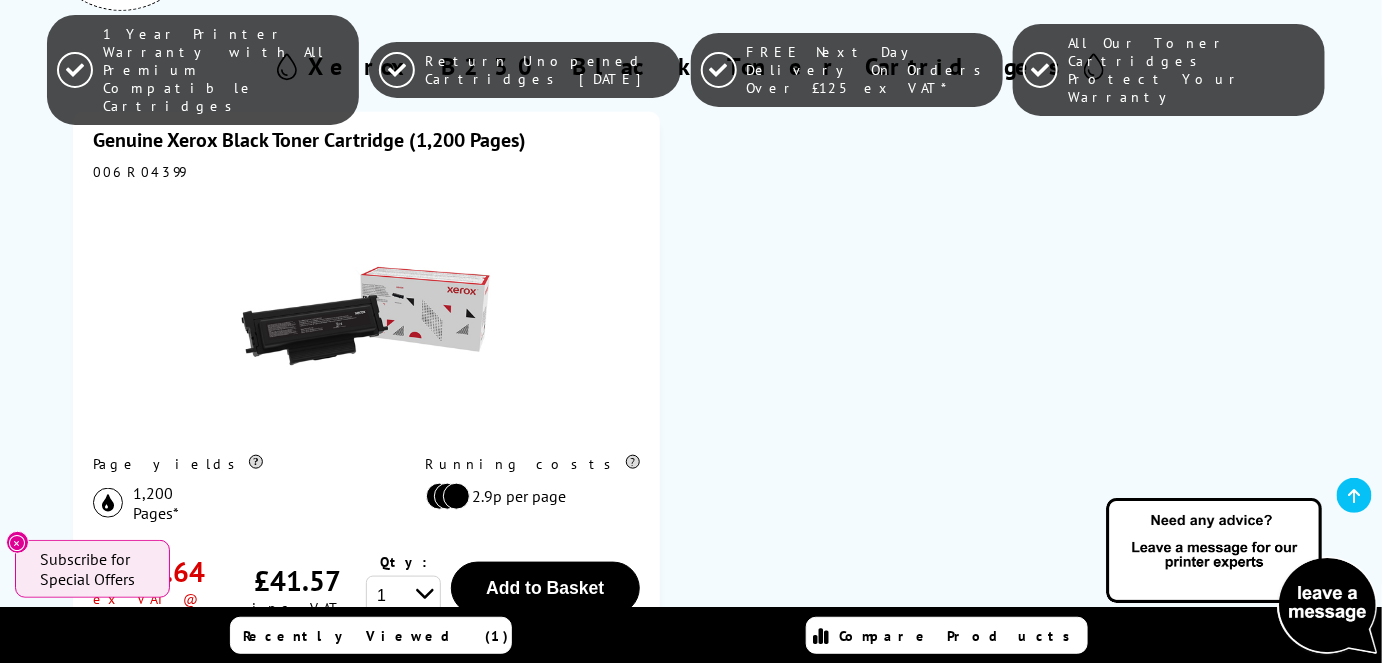 click at bounding box center (366, 316) 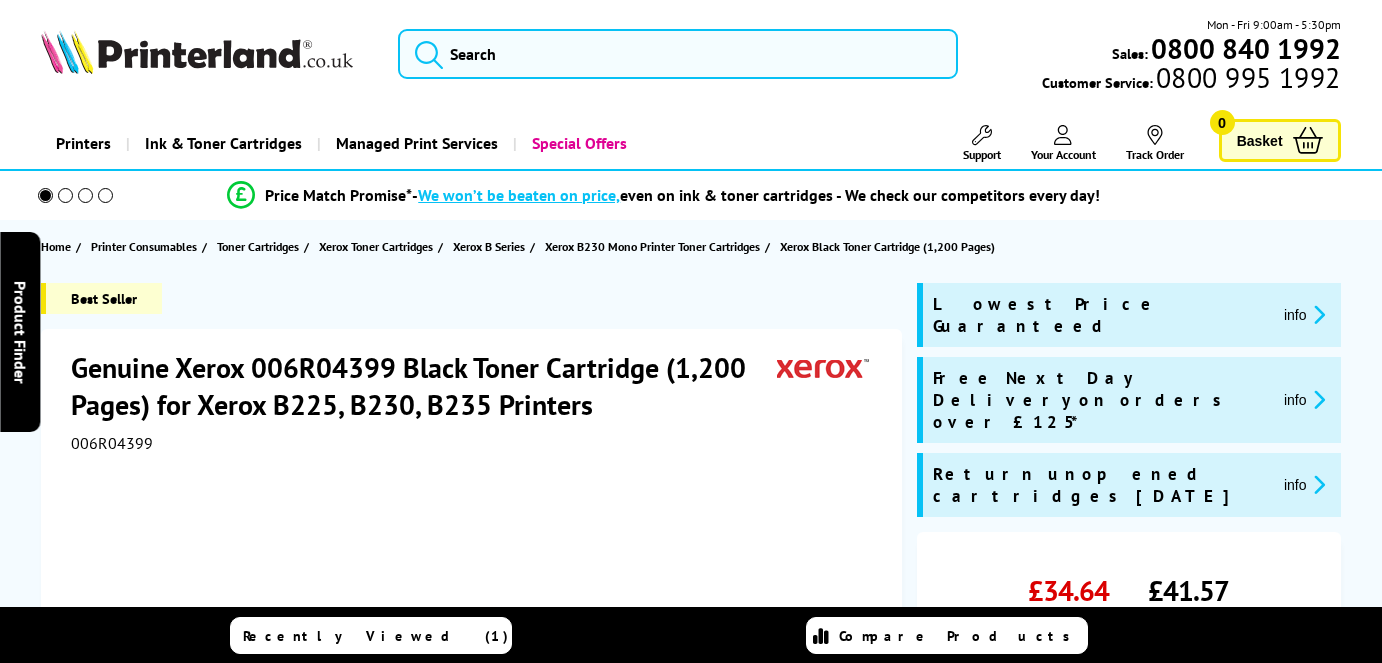 scroll, scrollTop: 0, scrollLeft: 0, axis: both 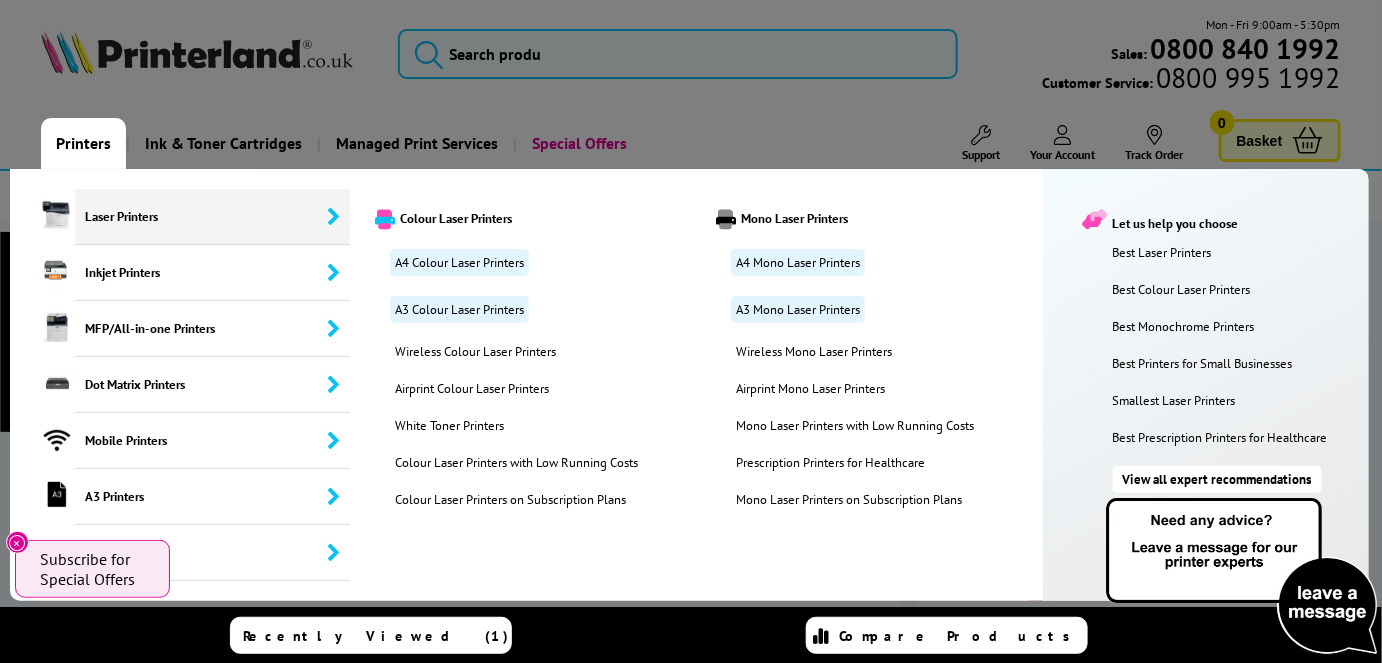 click on "Laser Printers" at bounding box center (212, 217) 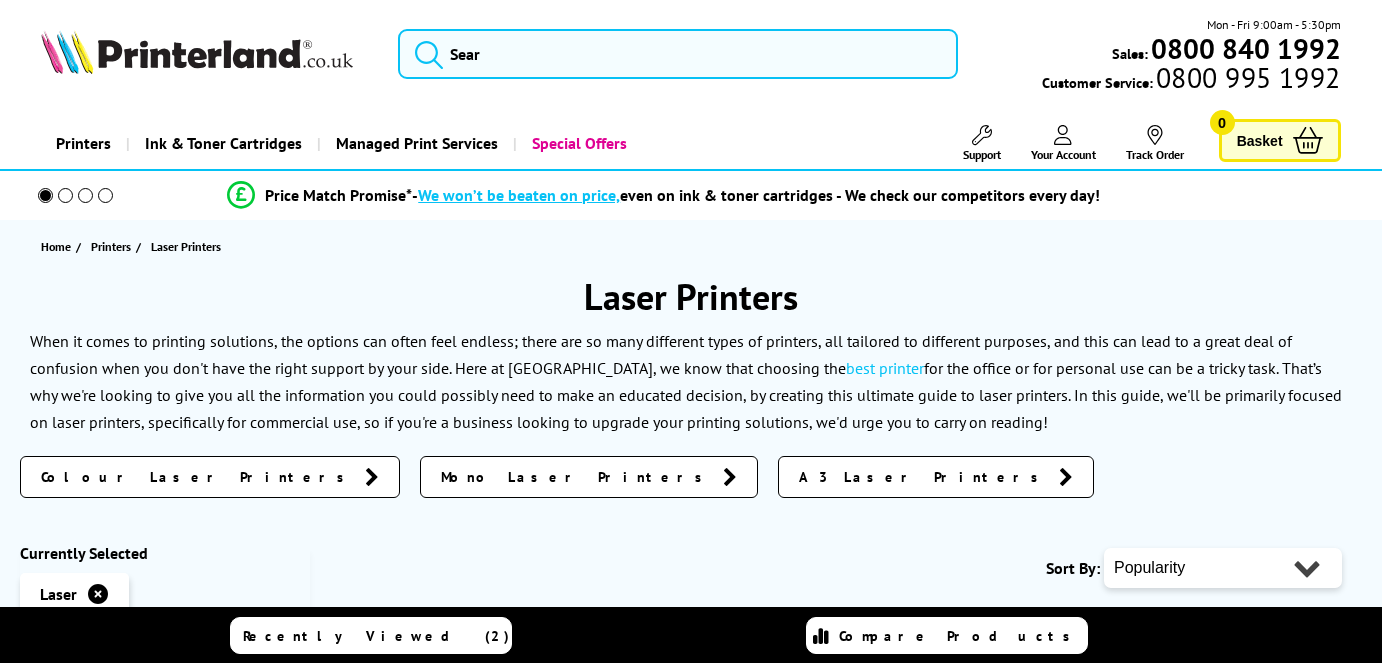 scroll, scrollTop: 0, scrollLeft: 0, axis: both 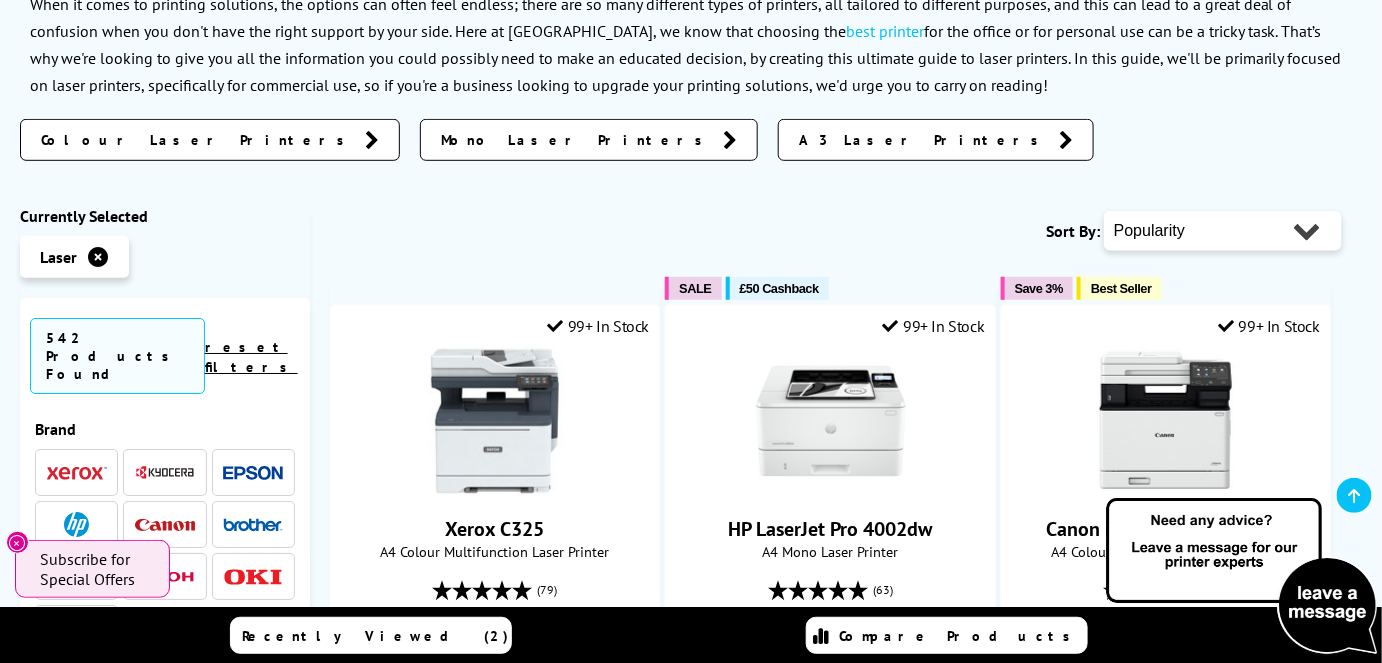 click at bounding box center [165, 472] 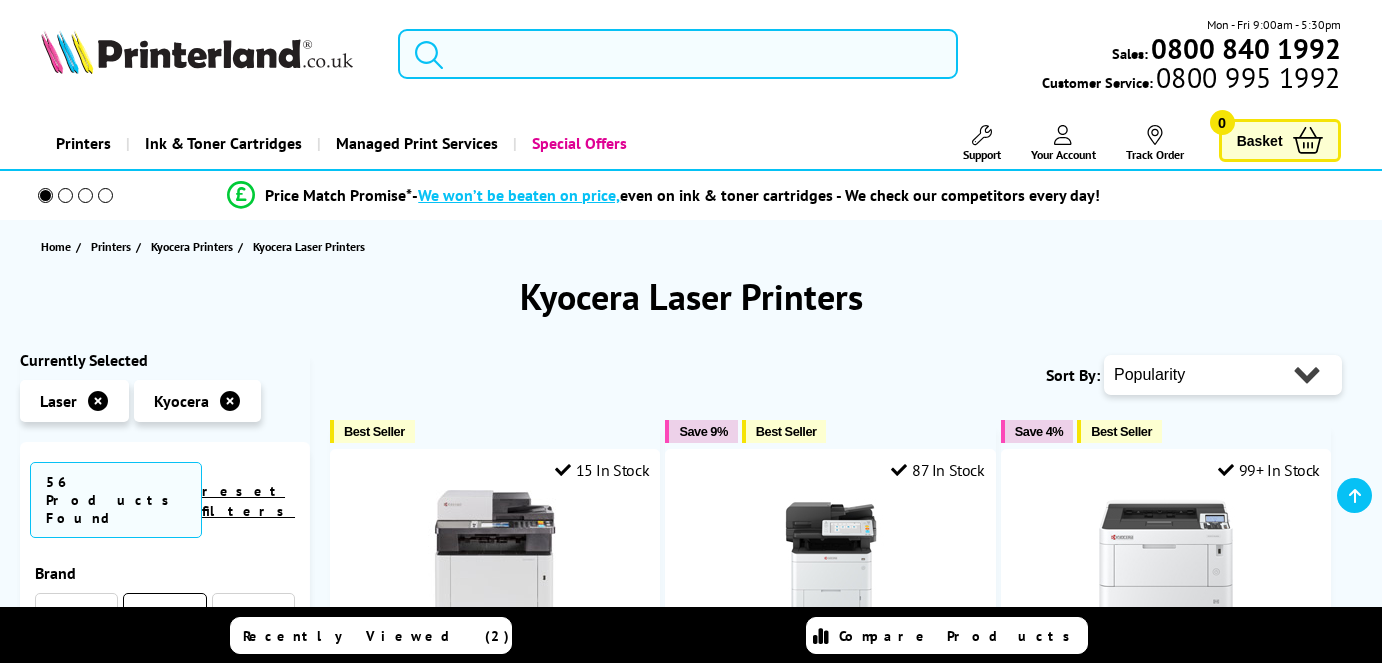 scroll, scrollTop: 371, scrollLeft: 0, axis: vertical 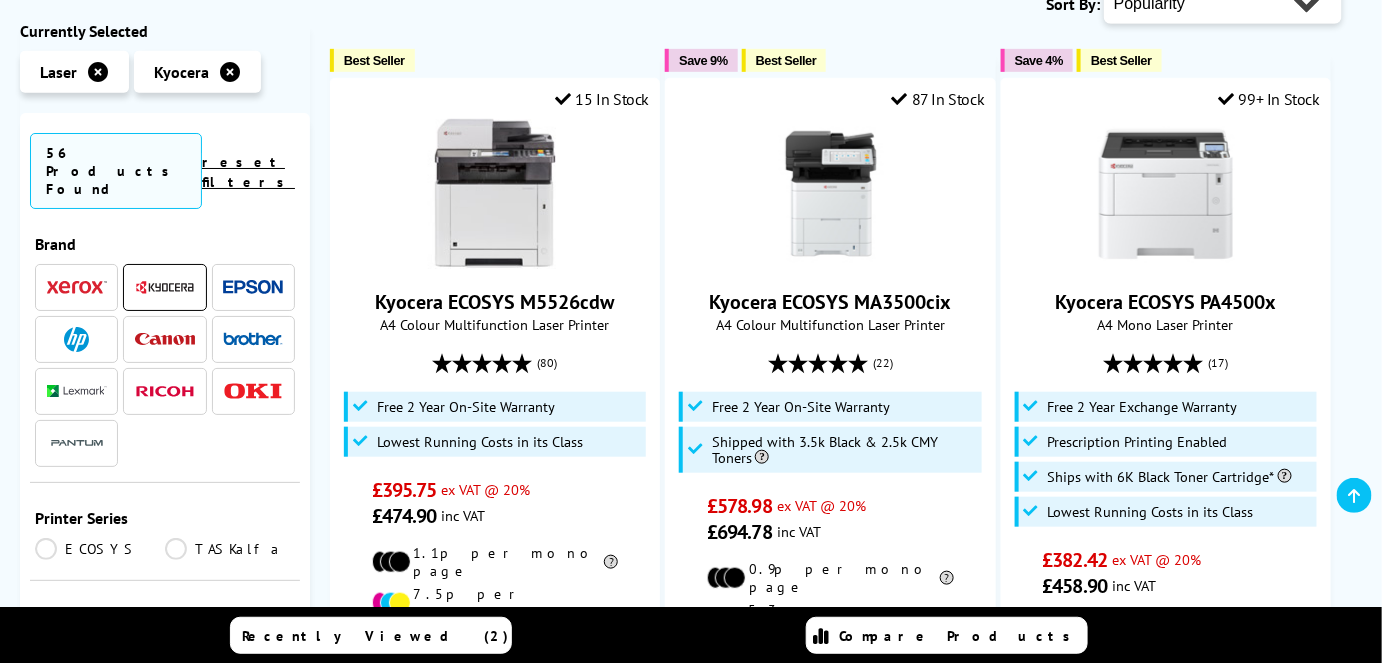 click on "ECOSYS" at bounding box center [100, 548] 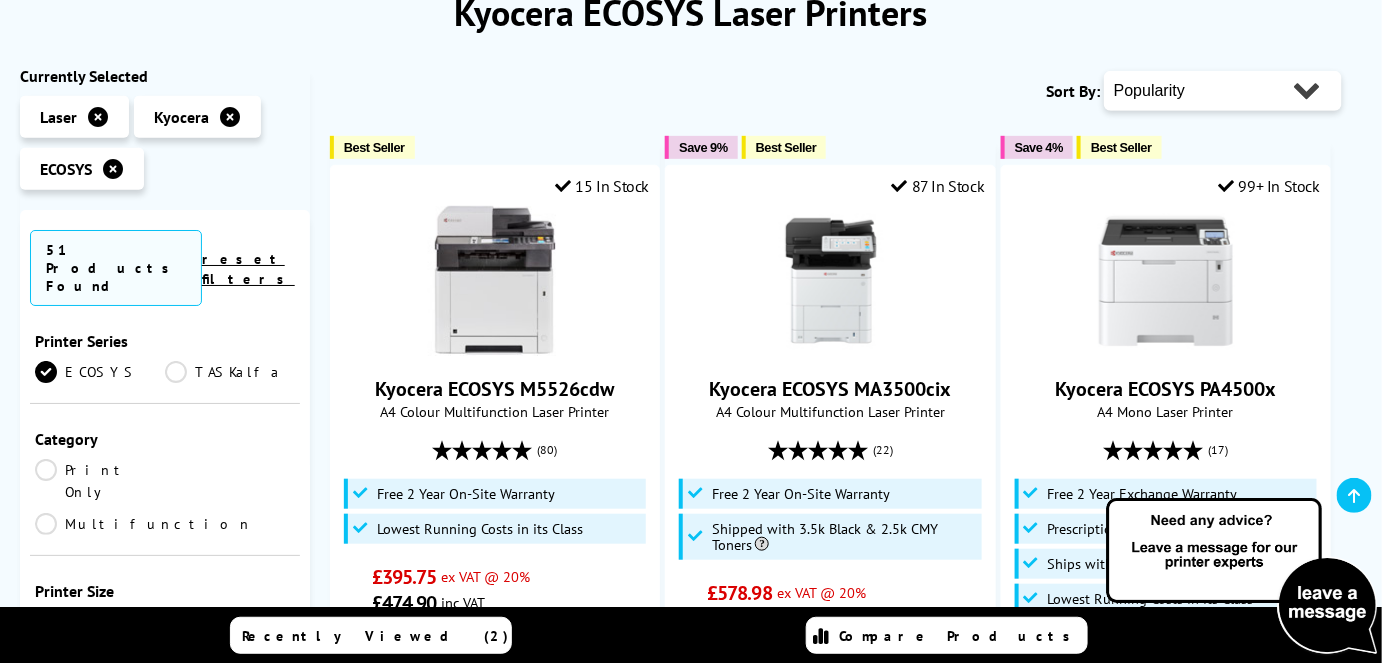scroll, scrollTop: 314, scrollLeft: 0, axis: vertical 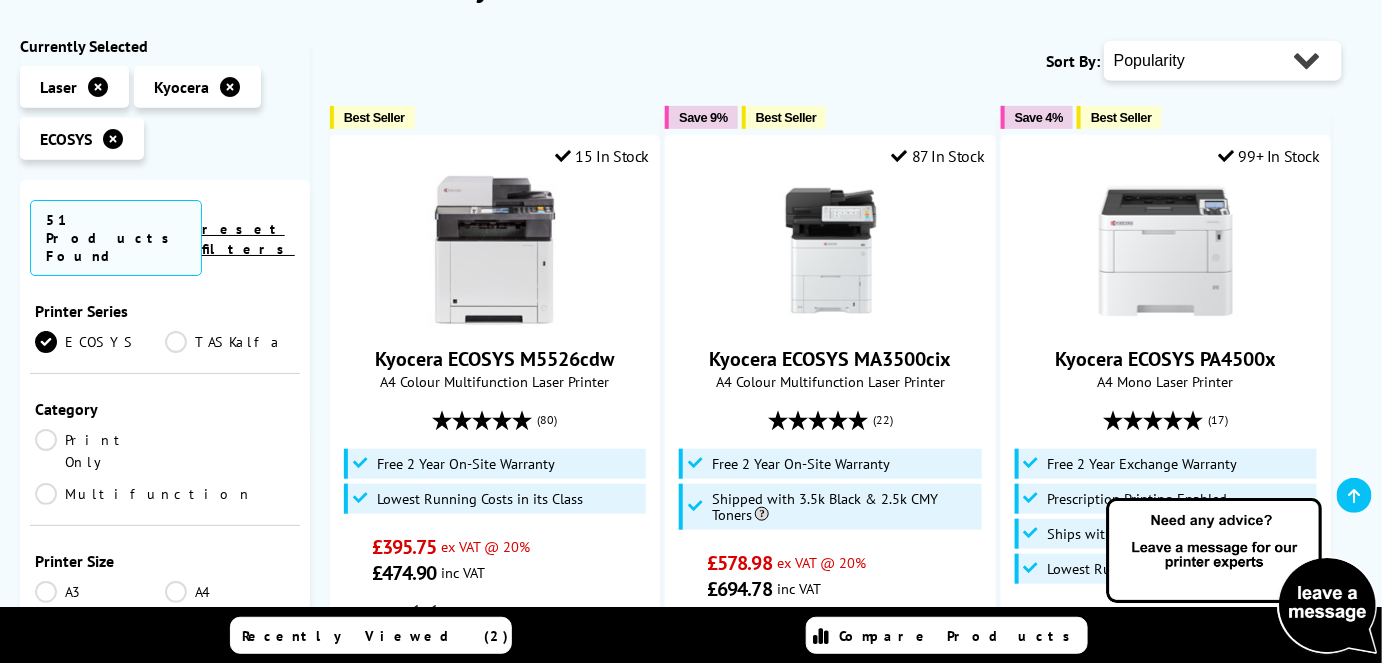 click on "A3" at bounding box center [100, 592] 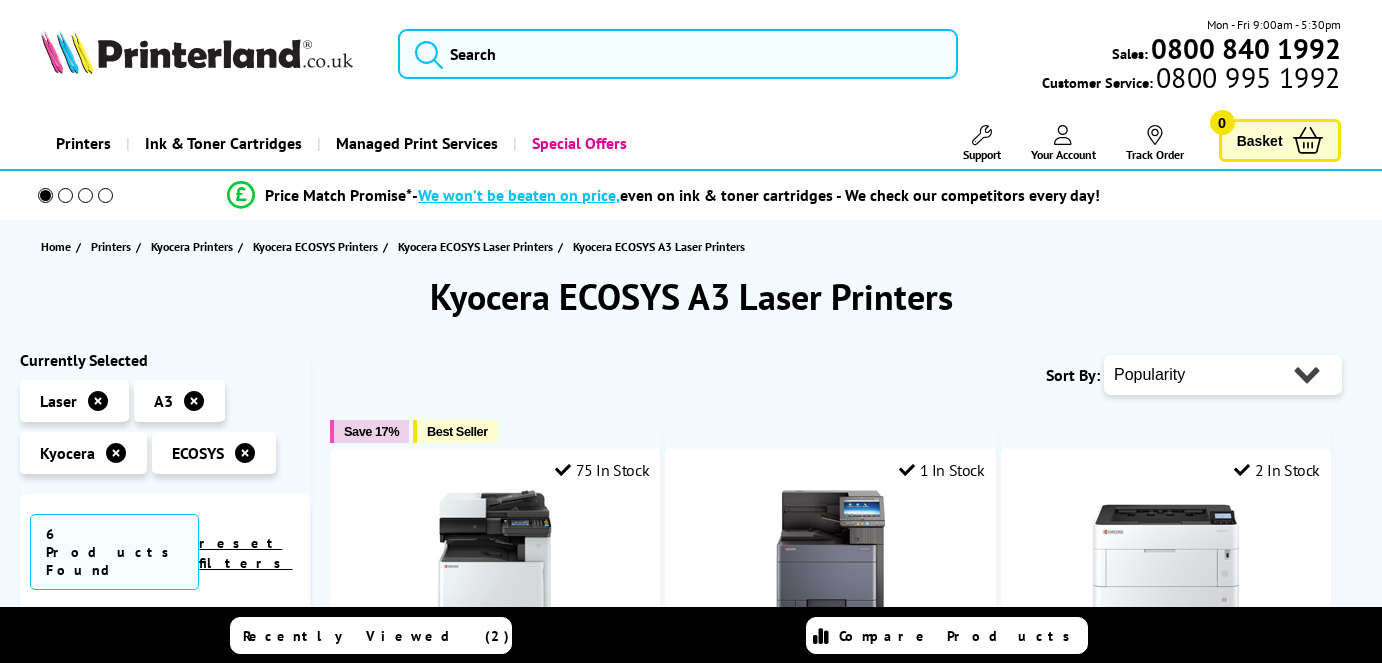 scroll, scrollTop: 0, scrollLeft: 0, axis: both 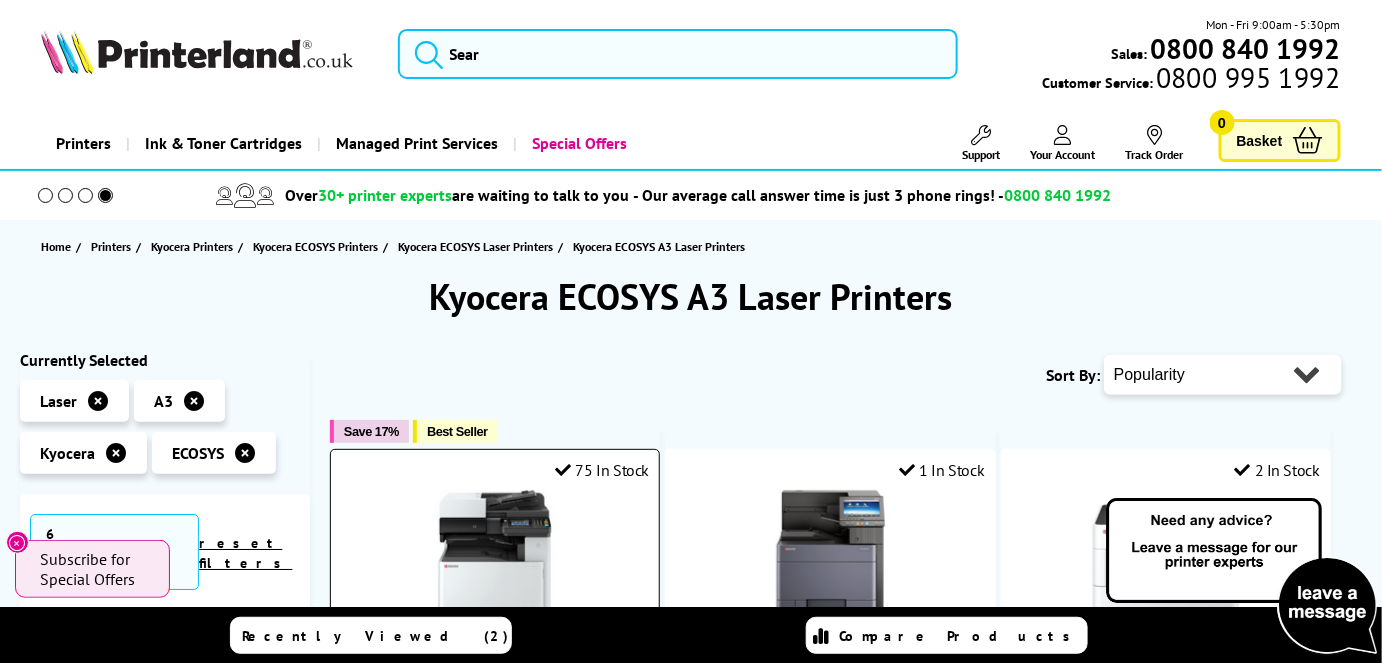click at bounding box center [495, 565] 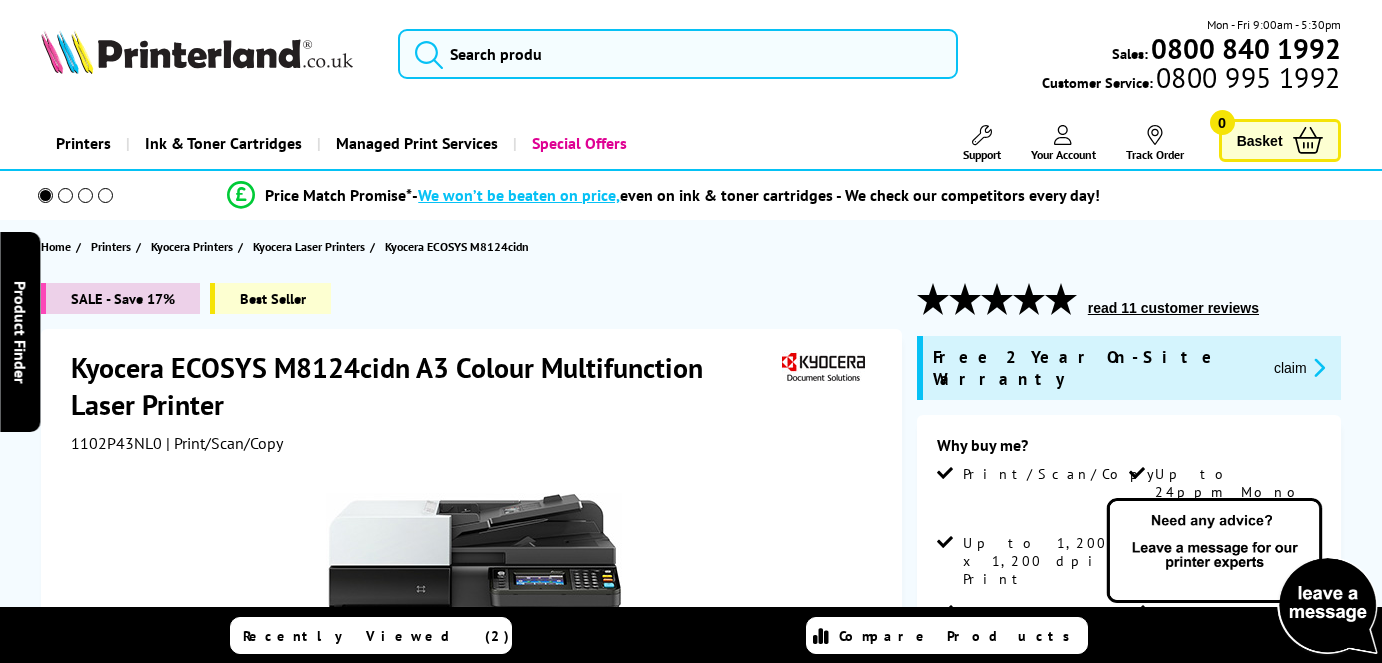scroll, scrollTop: 0, scrollLeft: 0, axis: both 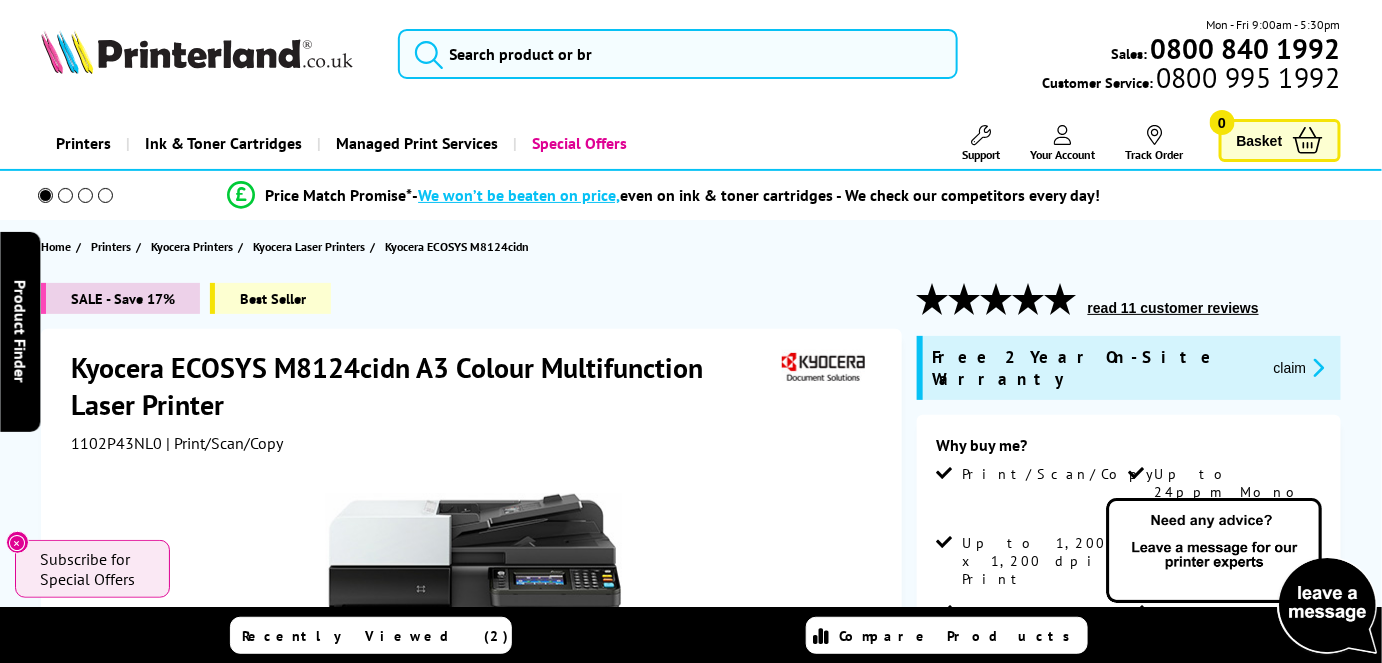 click at bounding box center [197, 52] 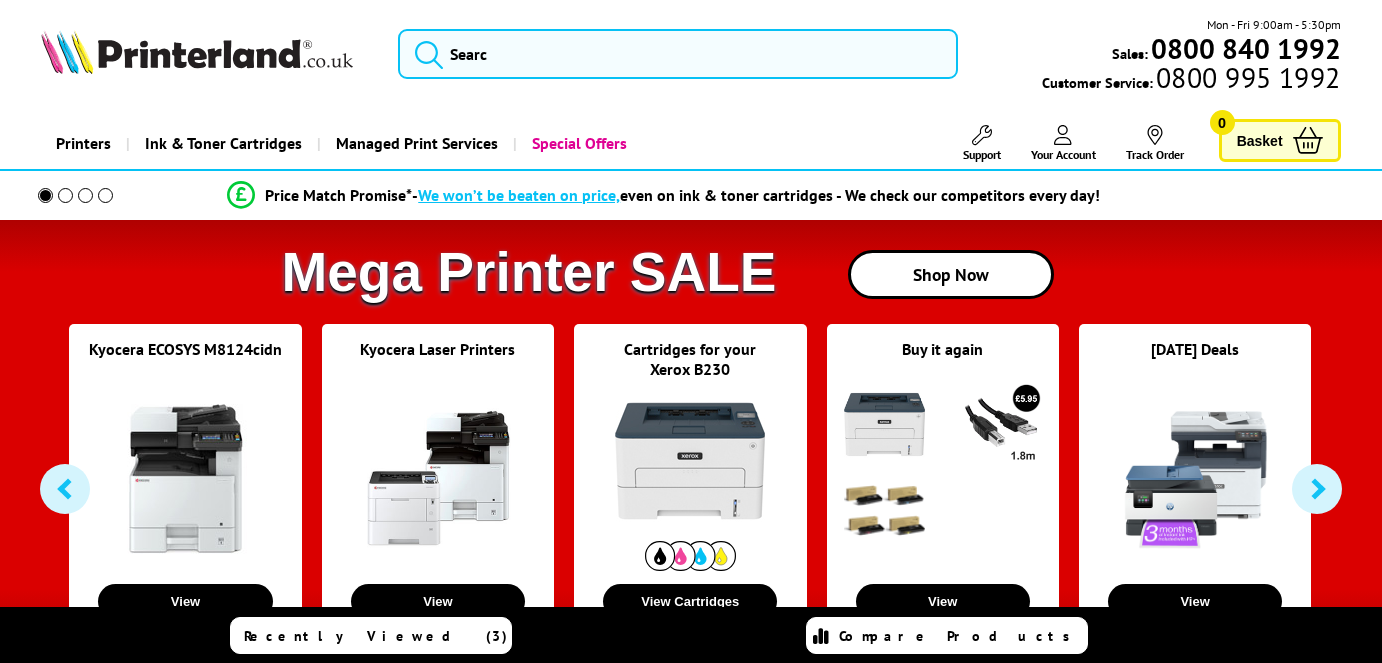 scroll, scrollTop: 0, scrollLeft: 0, axis: both 